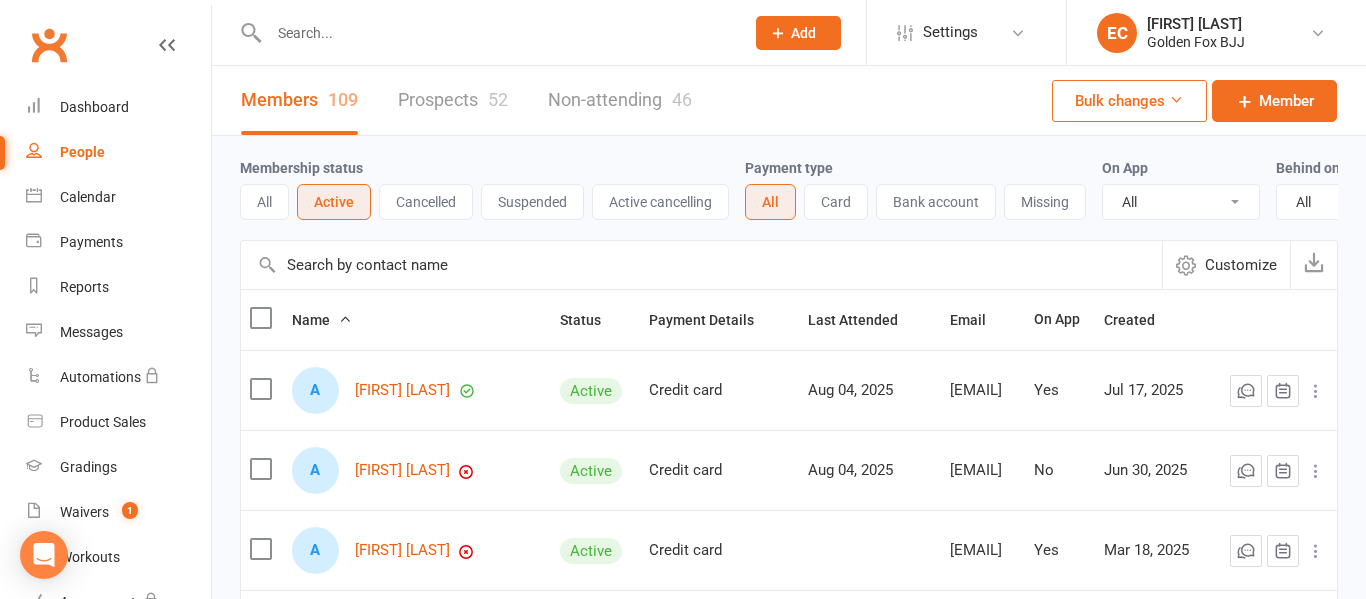 select on "no_trial" 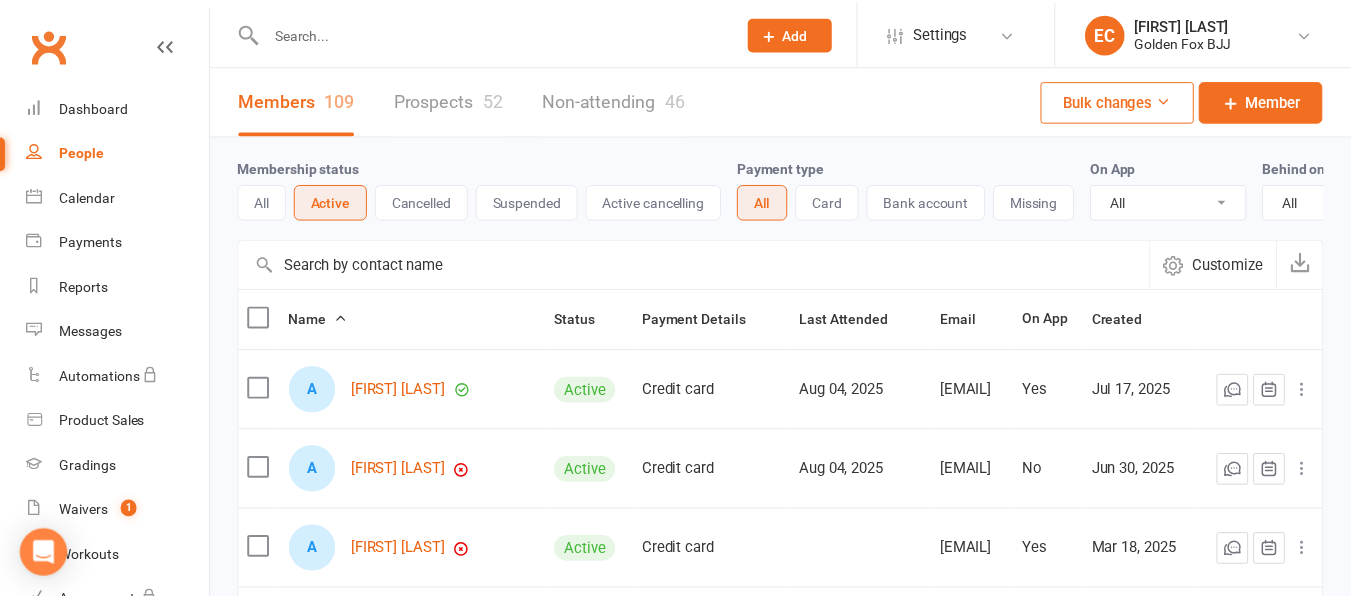 scroll, scrollTop: 0, scrollLeft: 0, axis: both 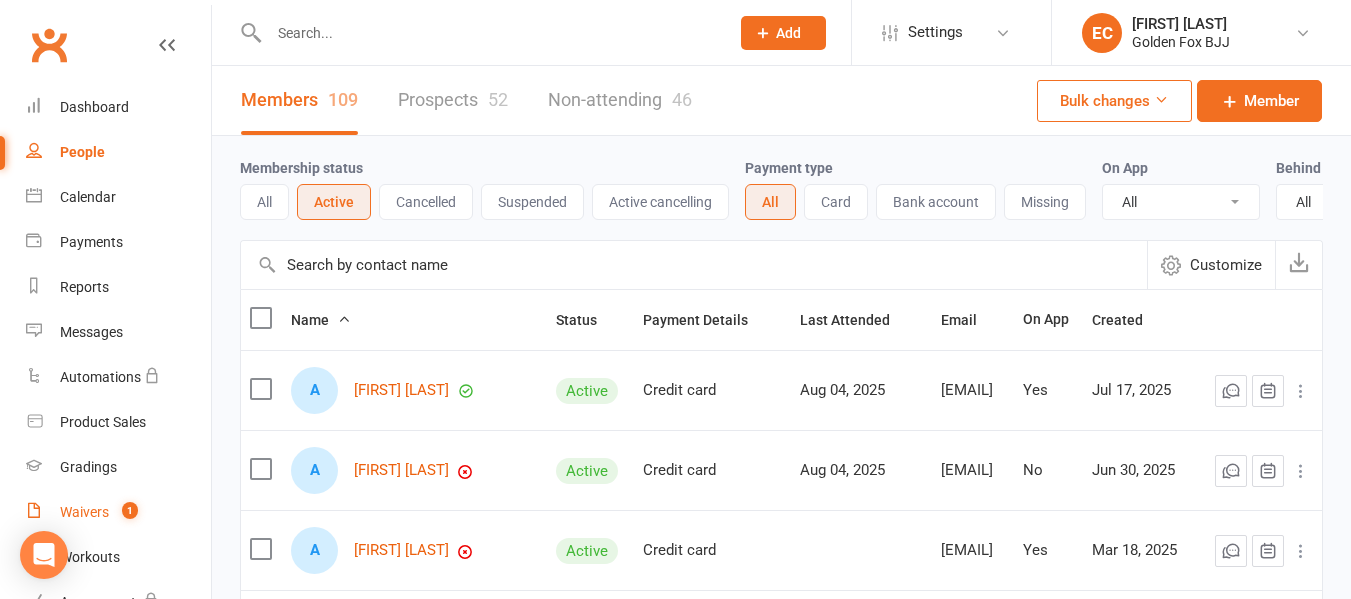 click on "Waivers" at bounding box center [84, 512] 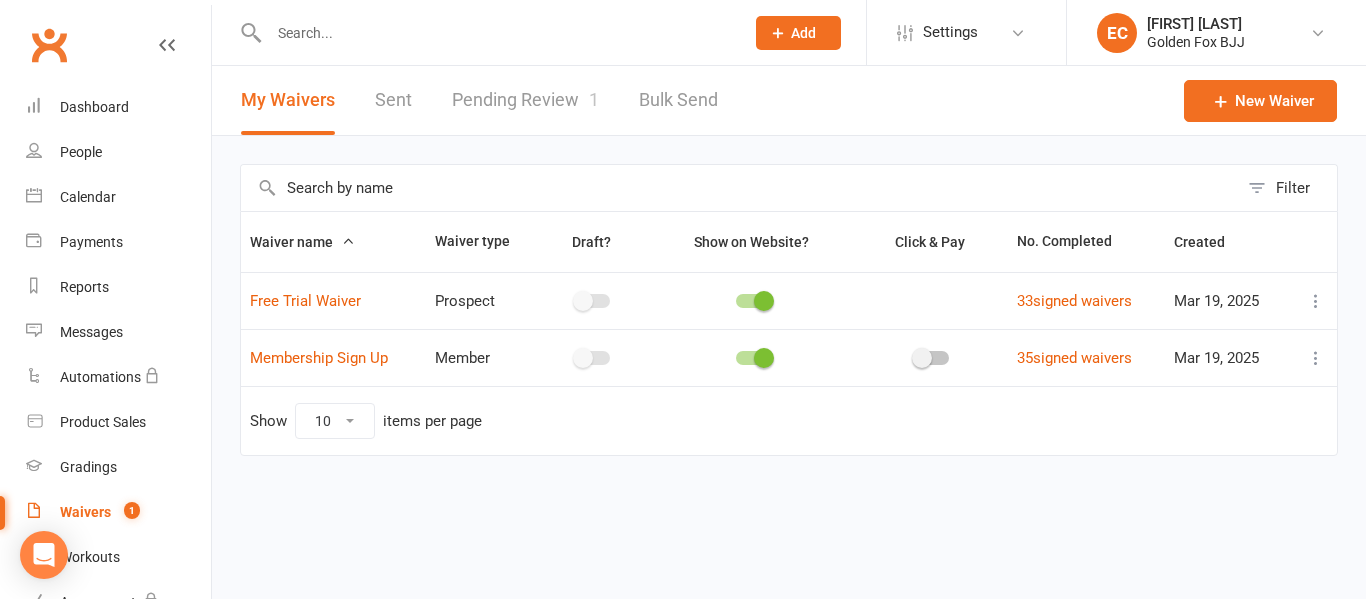 click on "Pending Review 1" at bounding box center (525, 100) 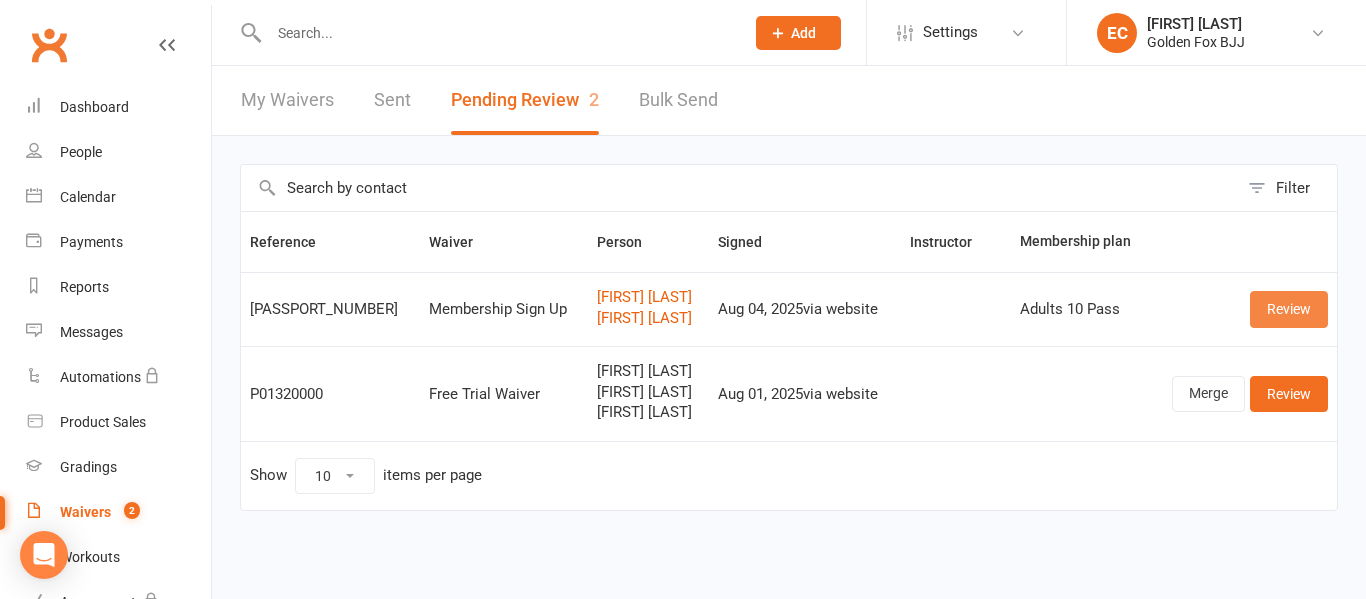 click on "Review" at bounding box center (1289, 309) 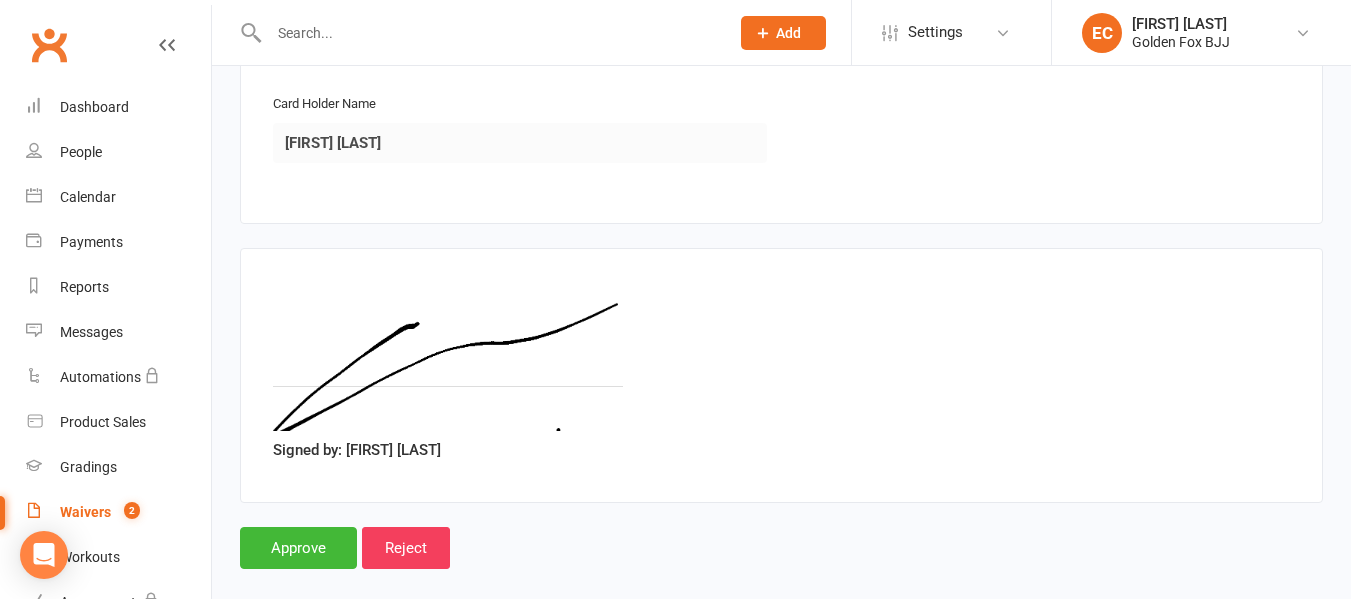 scroll, scrollTop: 3447, scrollLeft: 0, axis: vertical 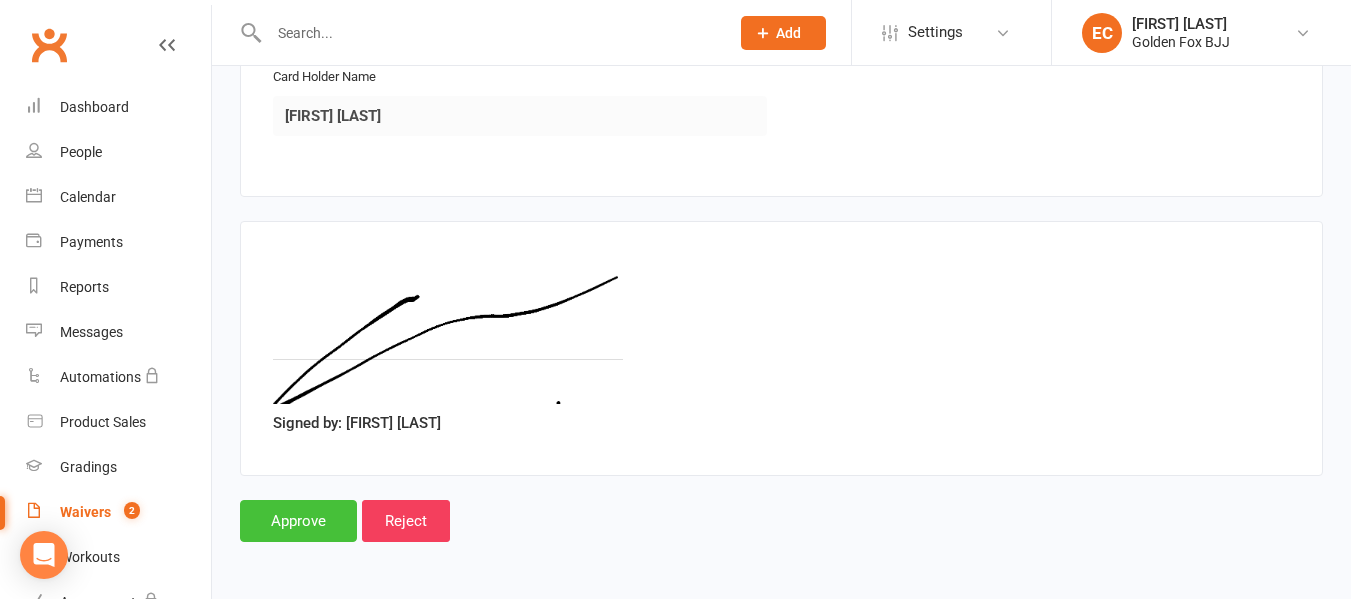 click on "Approve" at bounding box center [298, 521] 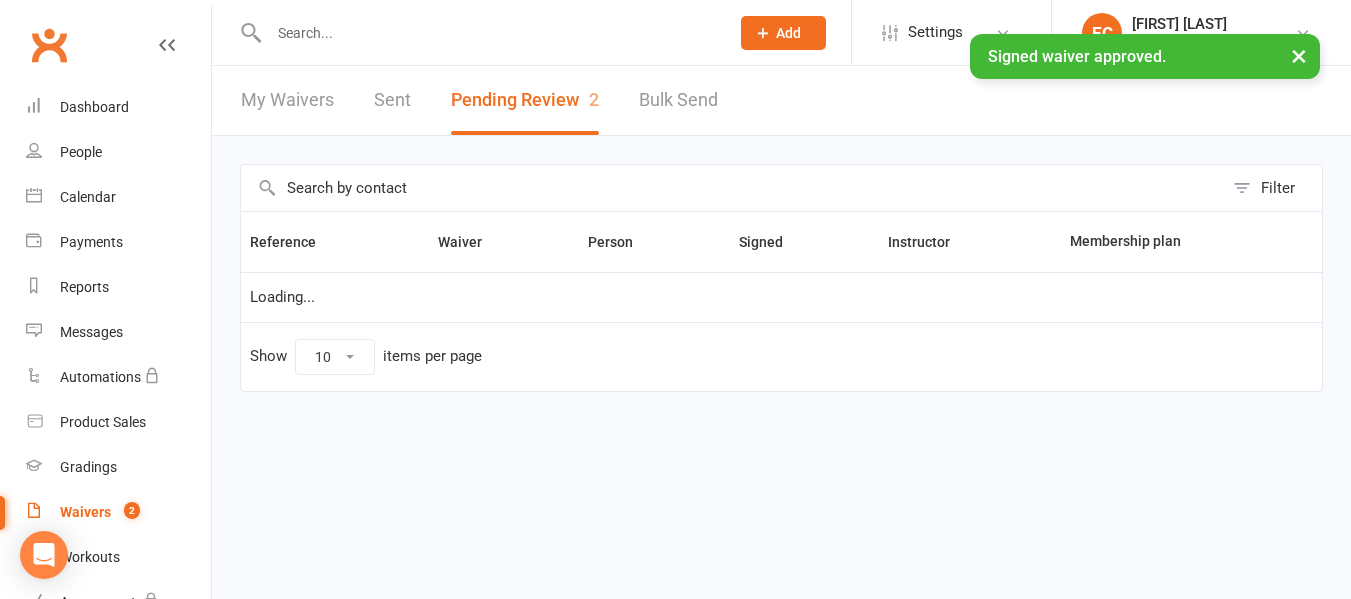 scroll, scrollTop: 0, scrollLeft: 0, axis: both 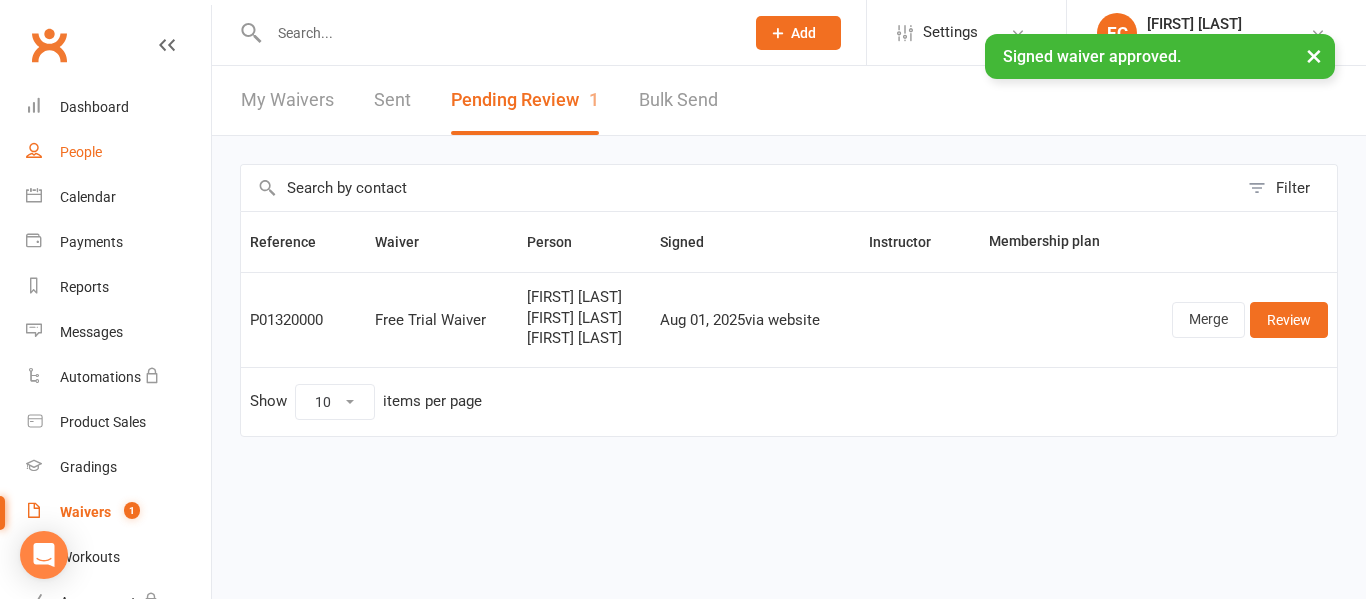 click on "People" at bounding box center (118, 152) 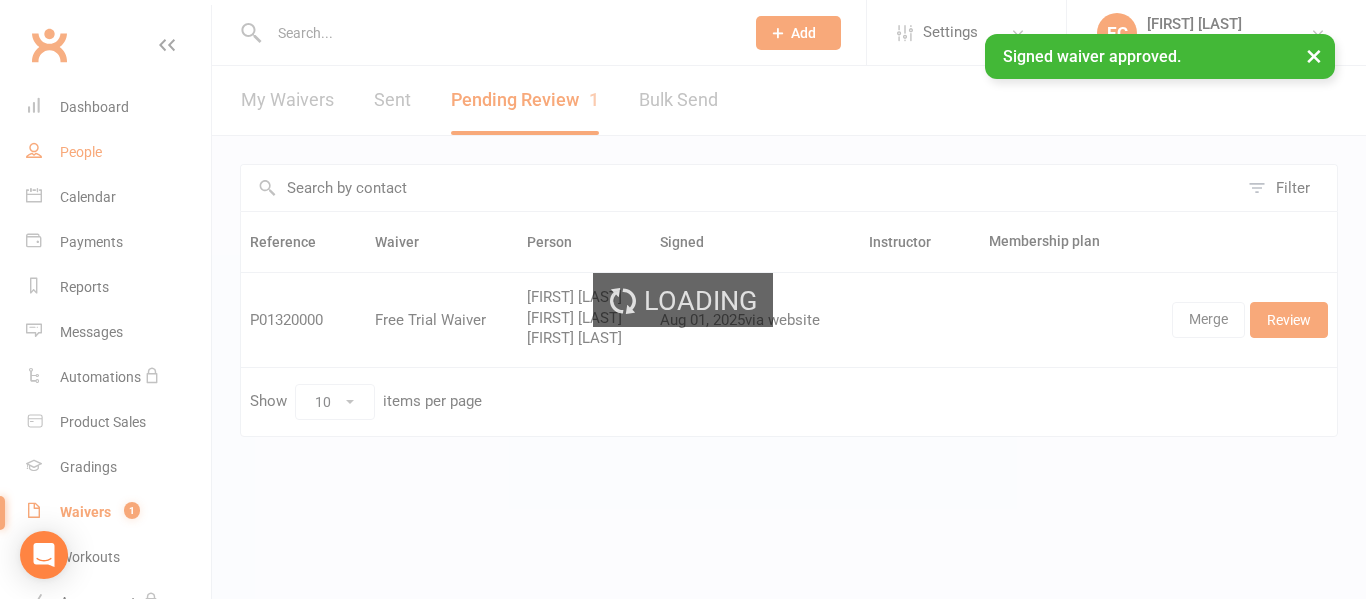 select on "100" 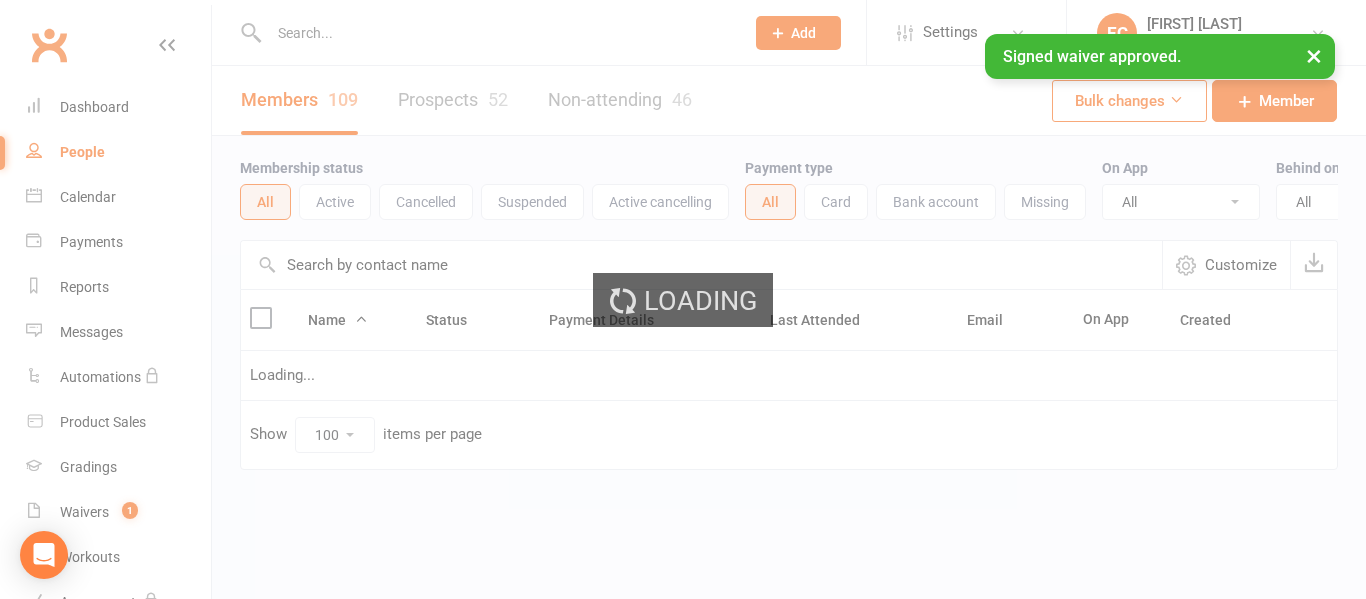 click on "× Signed waiver approved." at bounding box center (670, 34) 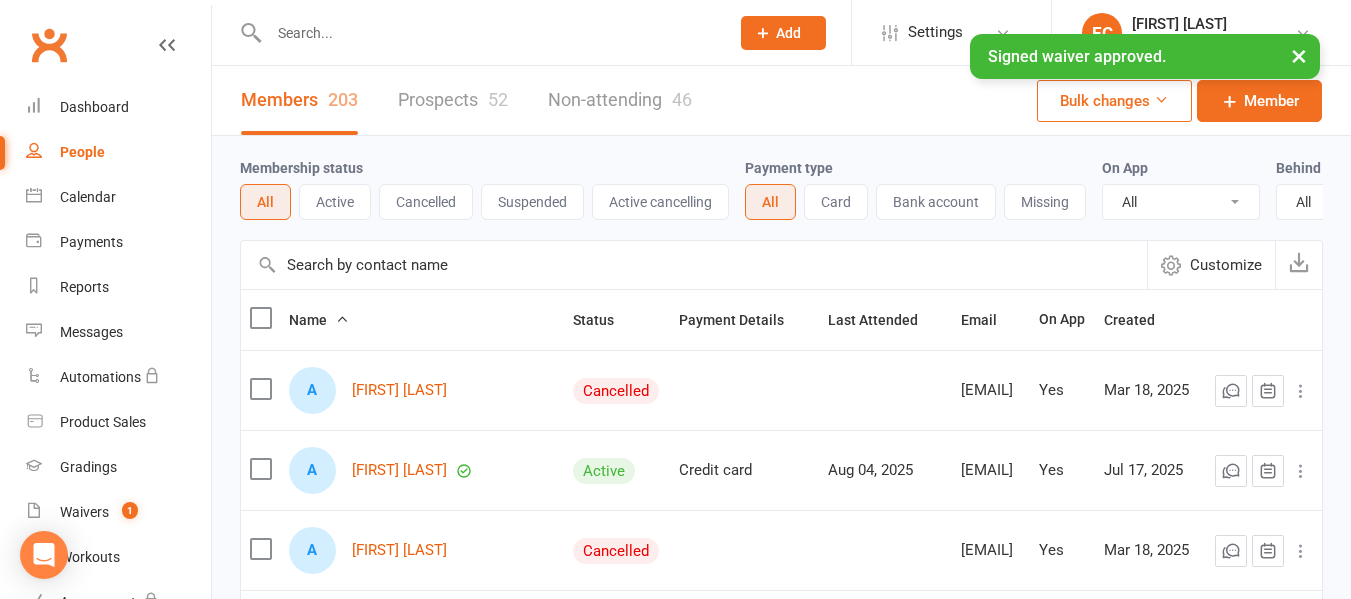 click at bounding box center [489, 33] 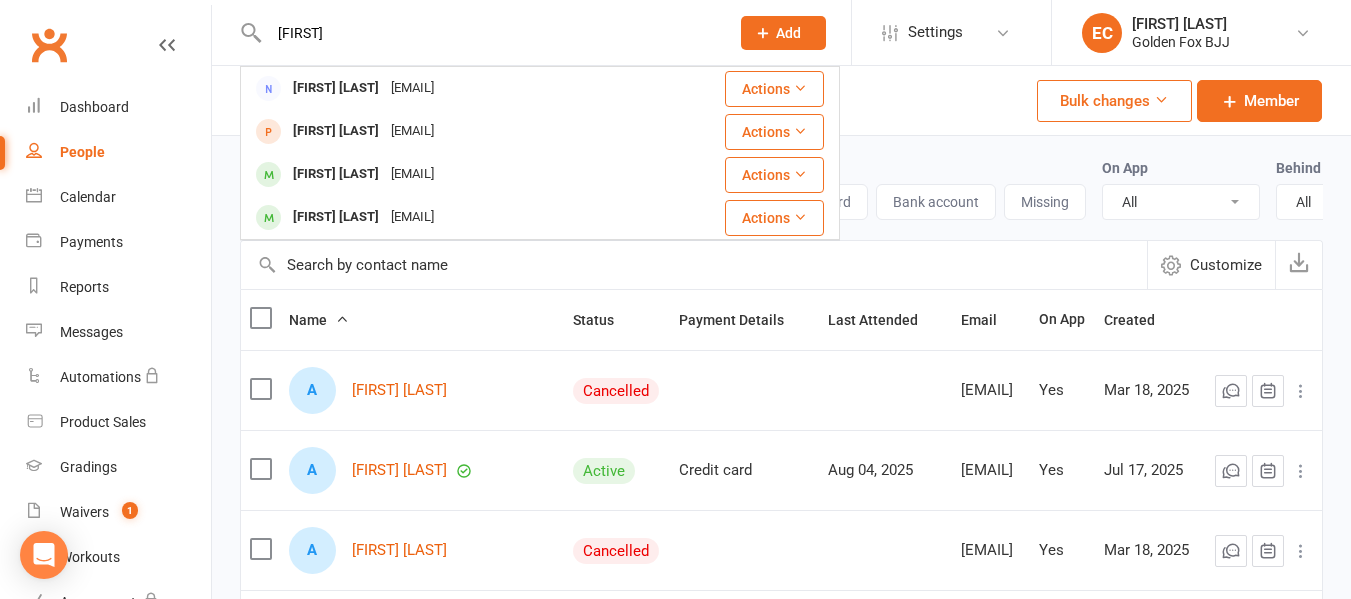 type on "gavin" 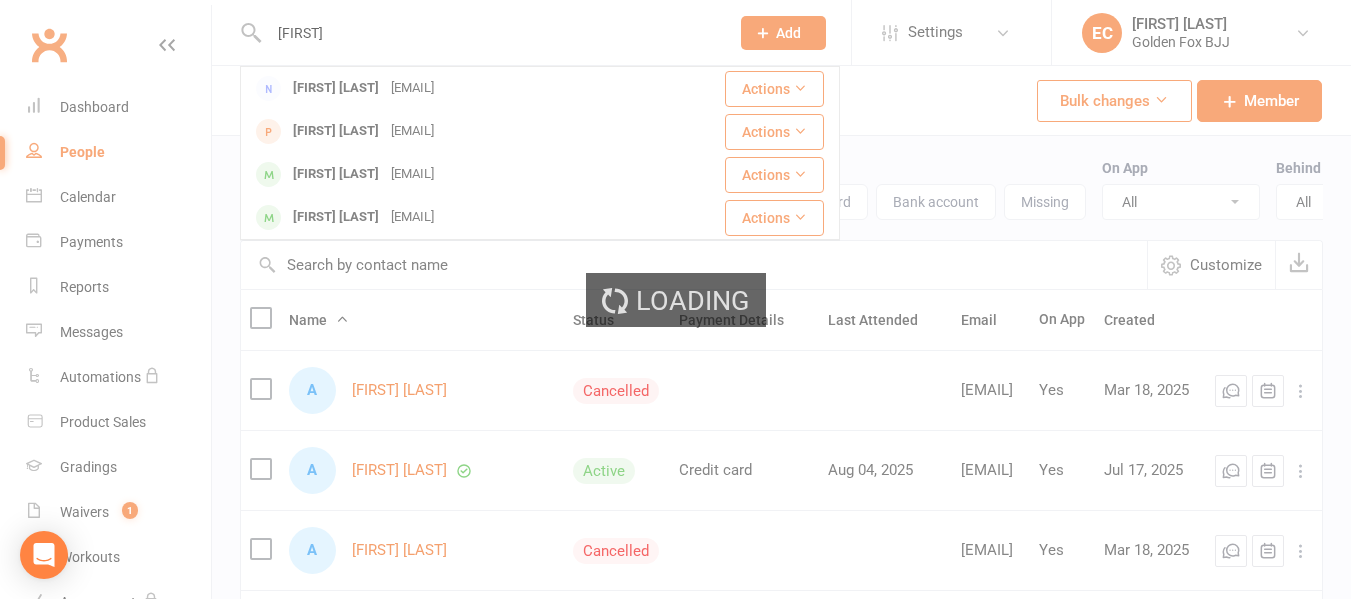 type 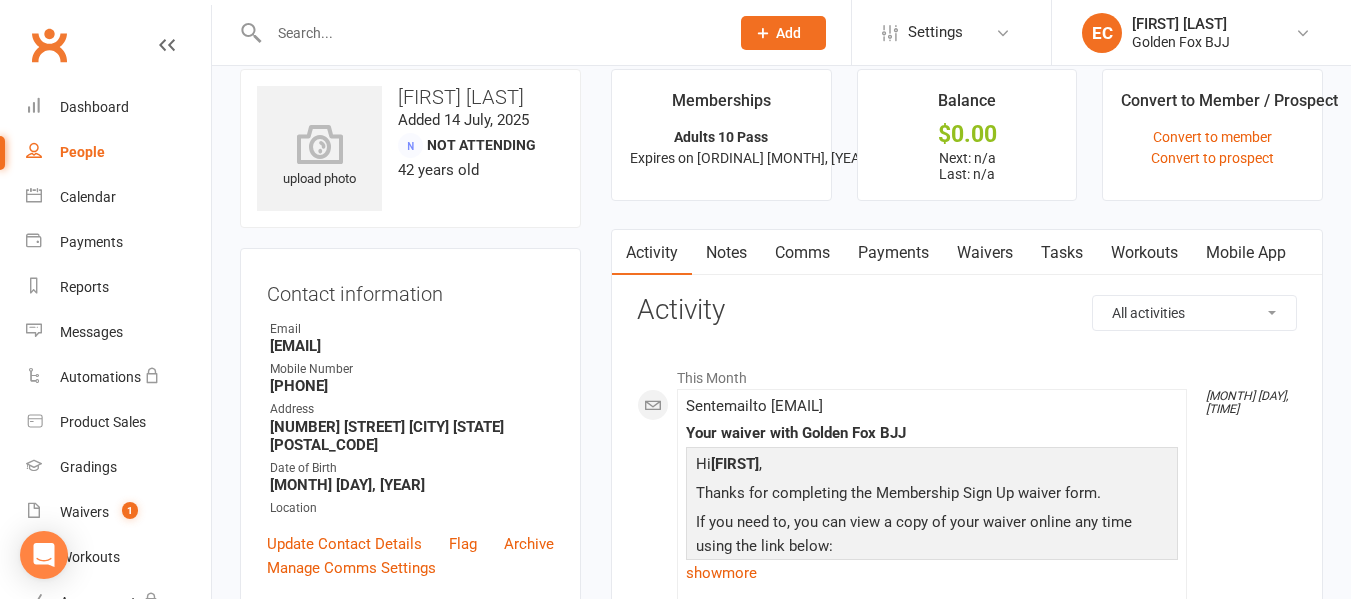 scroll, scrollTop: 0, scrollLeft: 0, axis: both 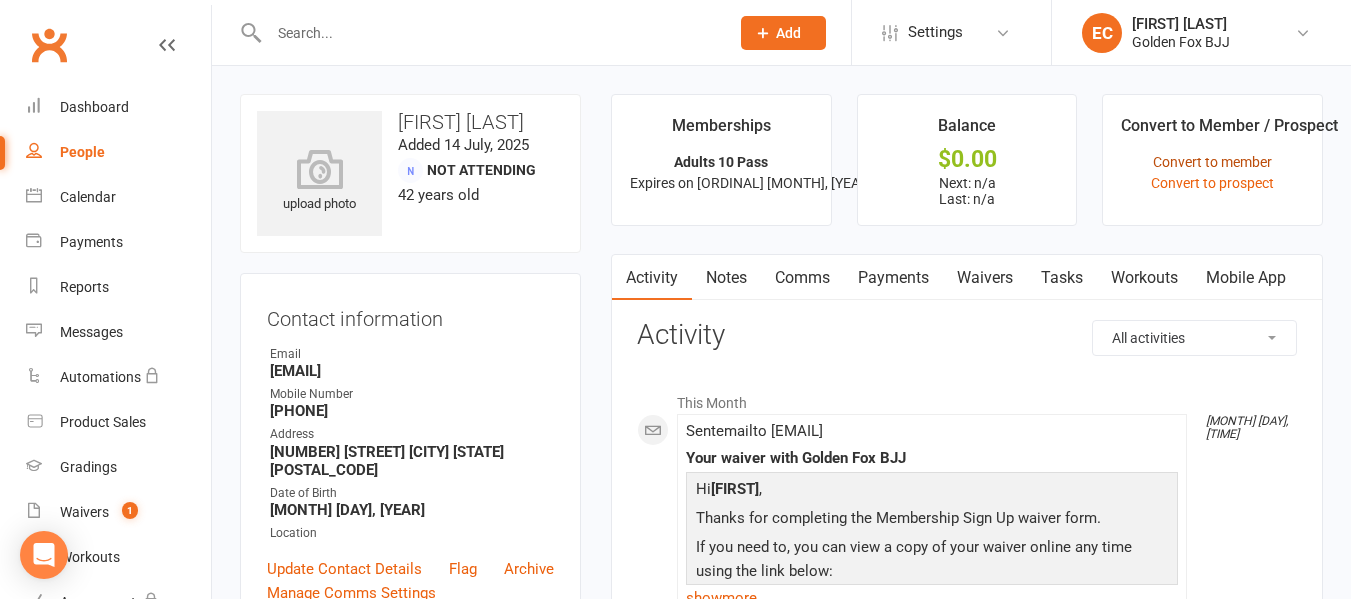 click on "Convert to member" at bounding box center [1212, 162] 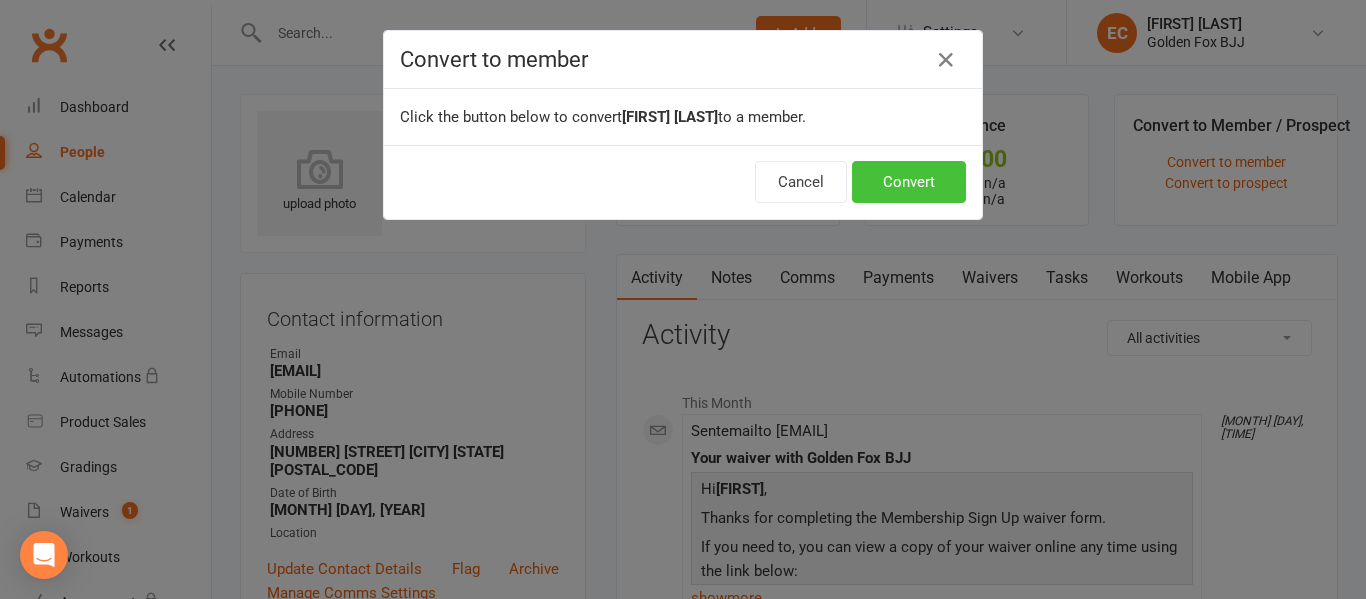 click on "Convert" at bounding box center [909, 182] 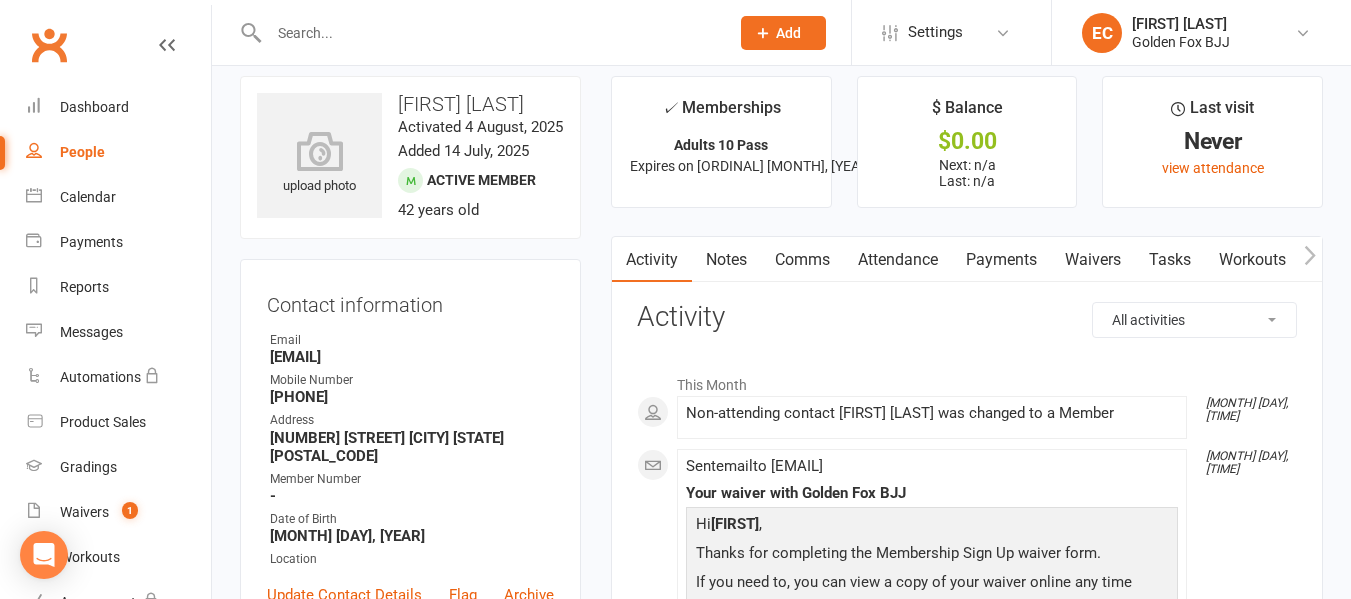 scroll, scrollTop: 0, scrollLeft: 0, axis: both 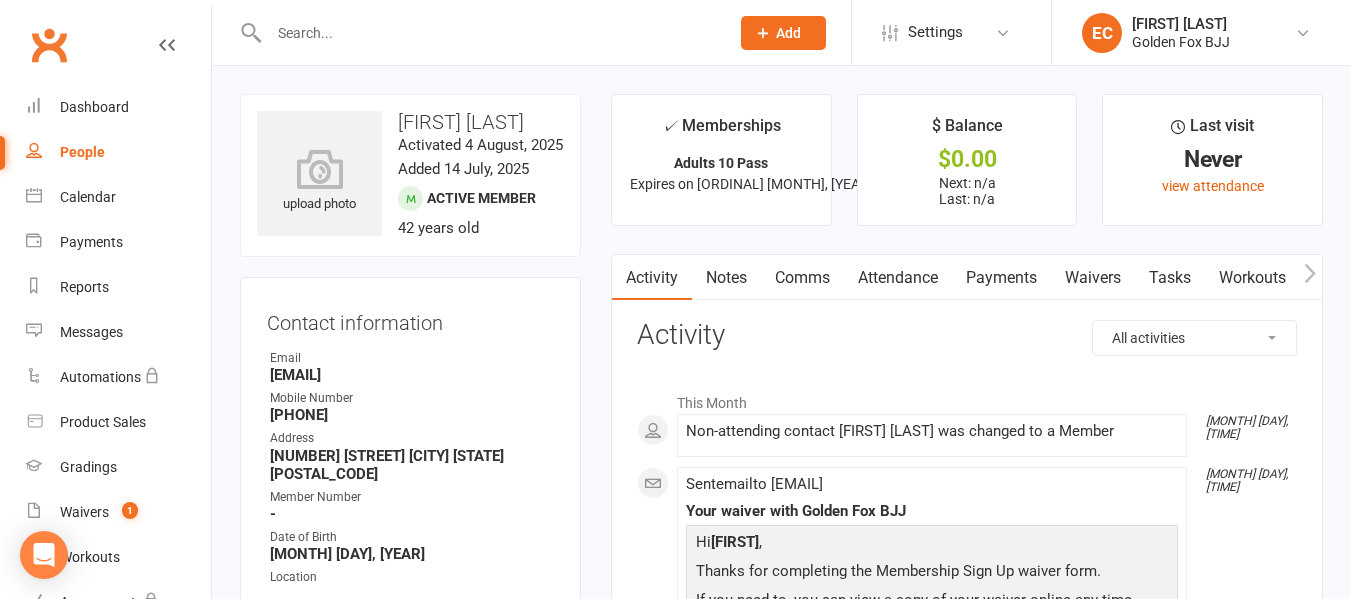 click on "Attendance" at bounding box center (898, 278) 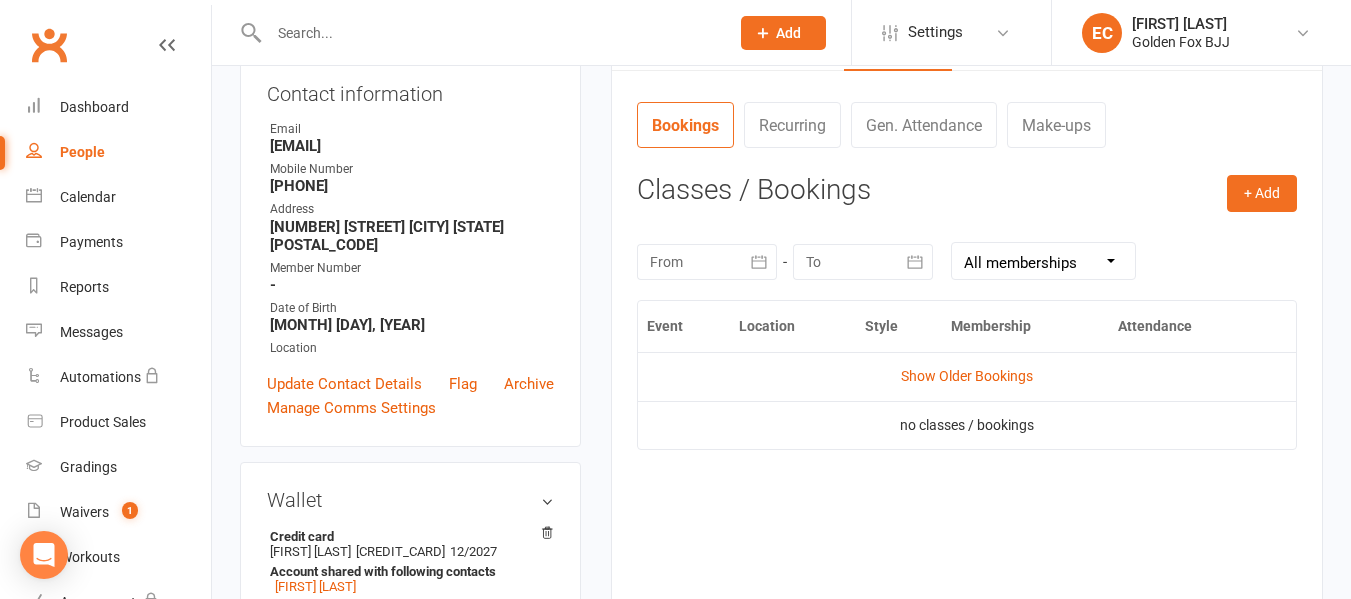 scroll, scrollTop: 230, scrollLeft: 0, axis: vertical 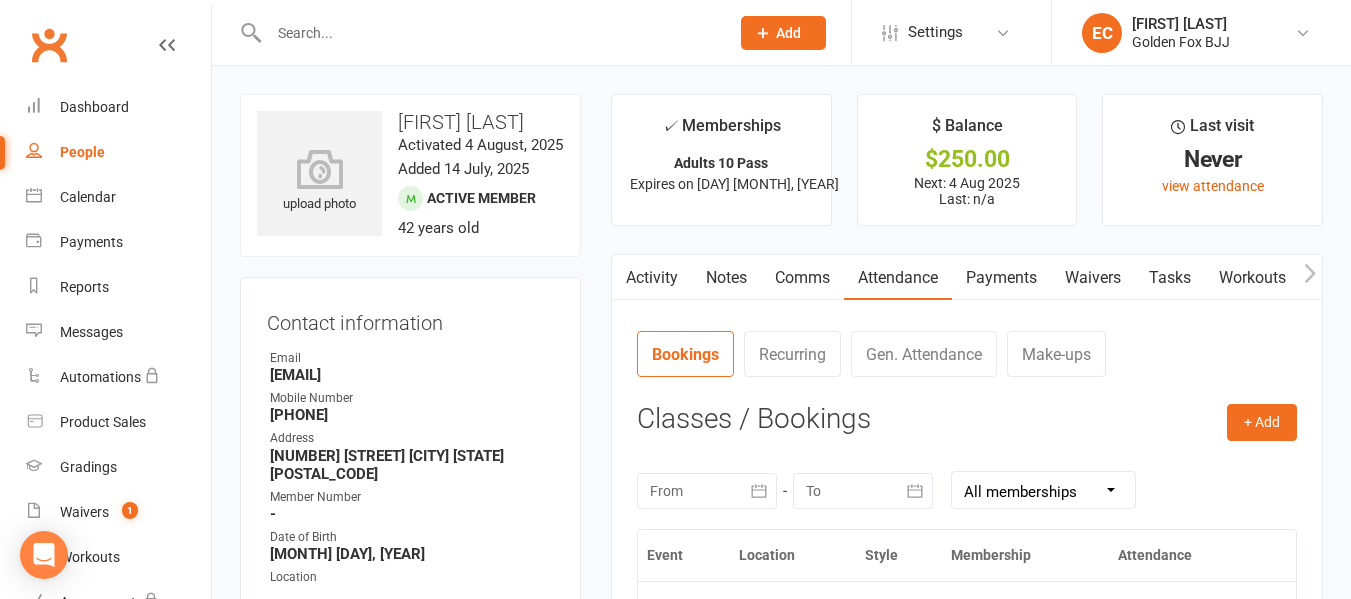click on "Payments" at bounding box center [1001, 278] 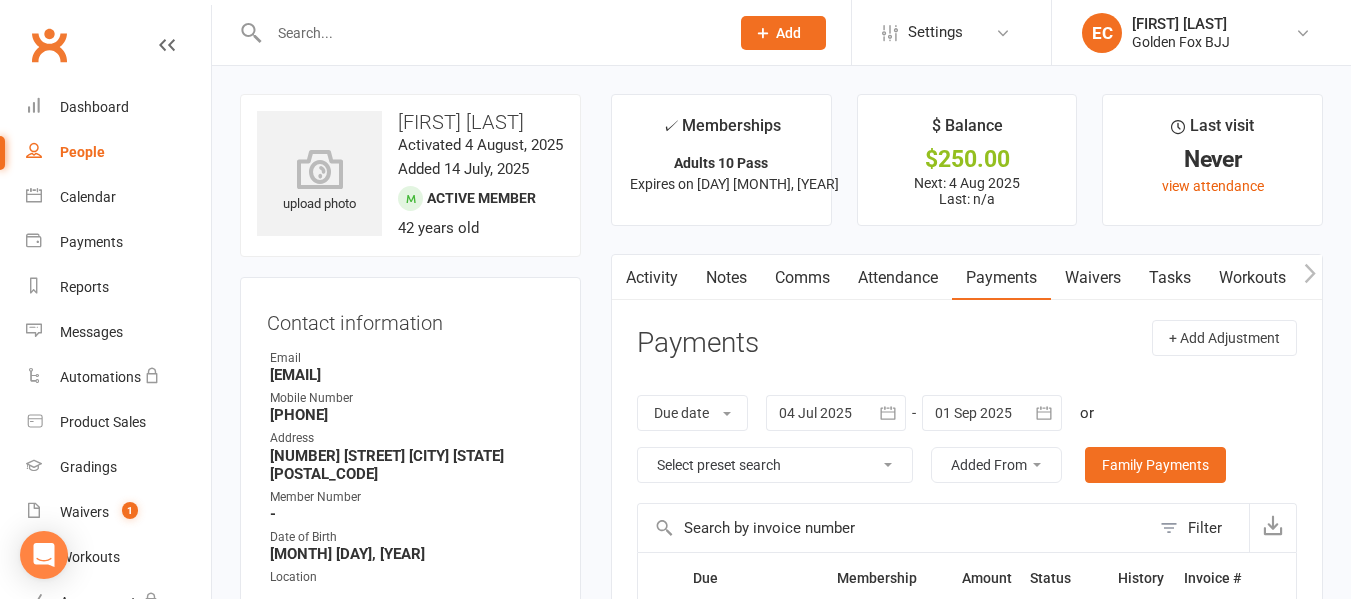 click on "Payments" at bounding box center [1001, 278] 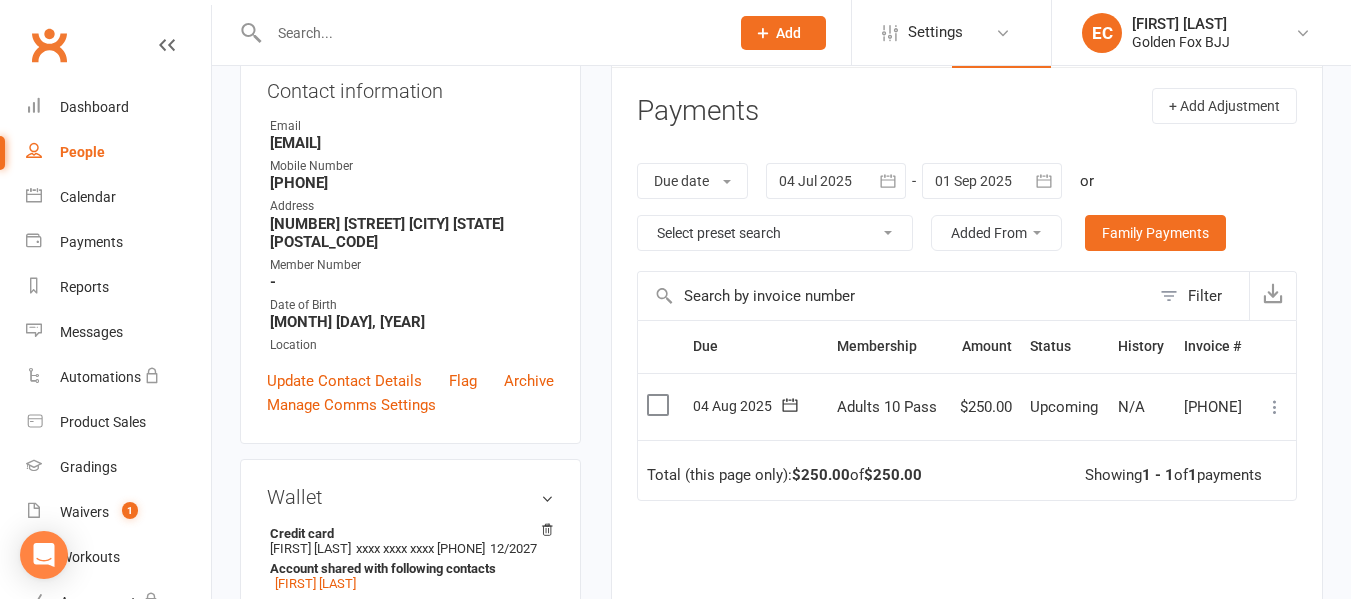 scroll, scrollTop: 233, scrollLeft: 0, axis: vertical 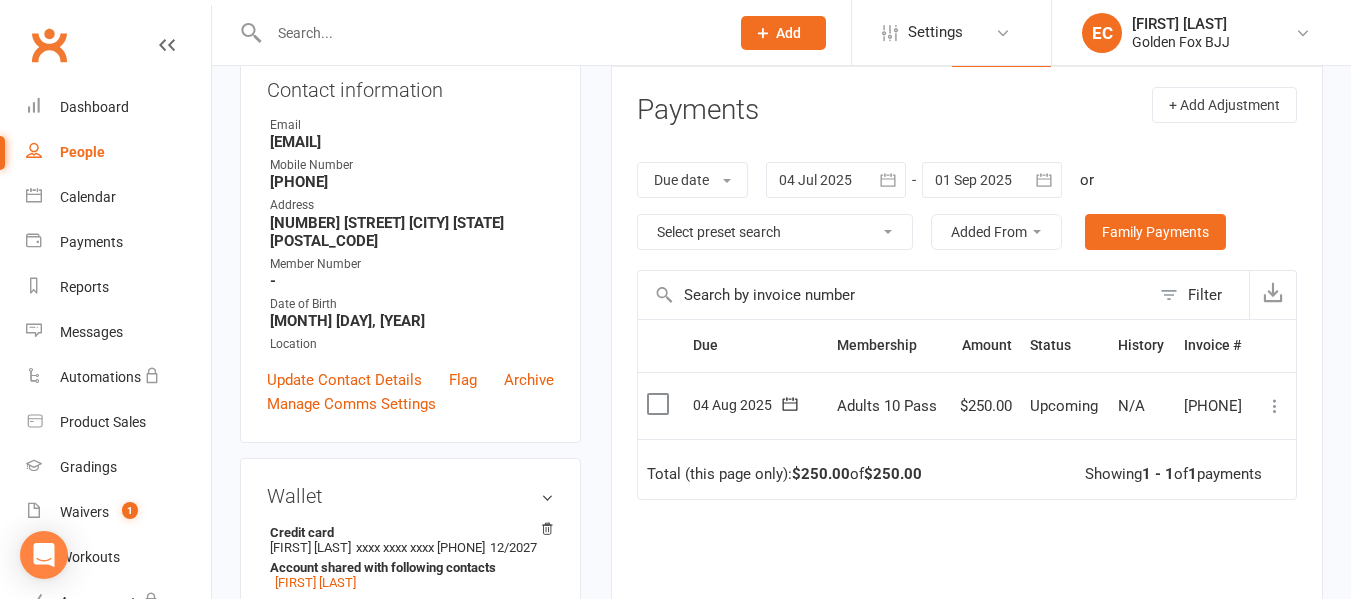 click at bounding box center [1275, 406] 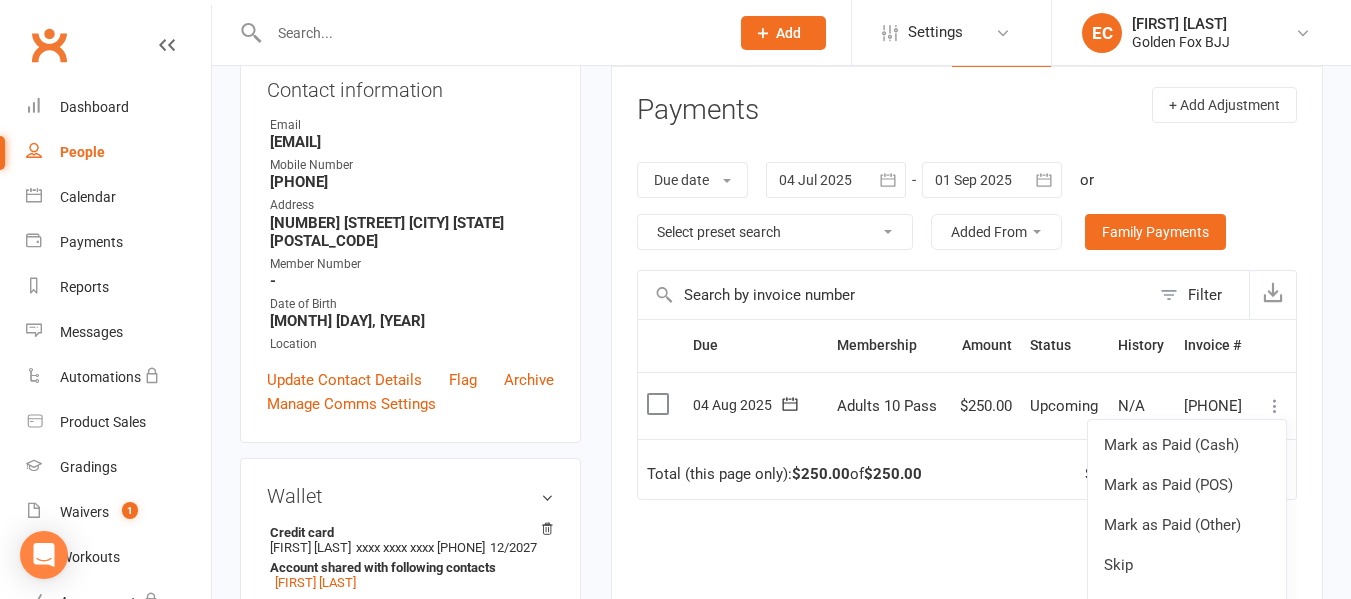 scroll, scrollTop: 291, scrollLeft: 0, axis: vertical 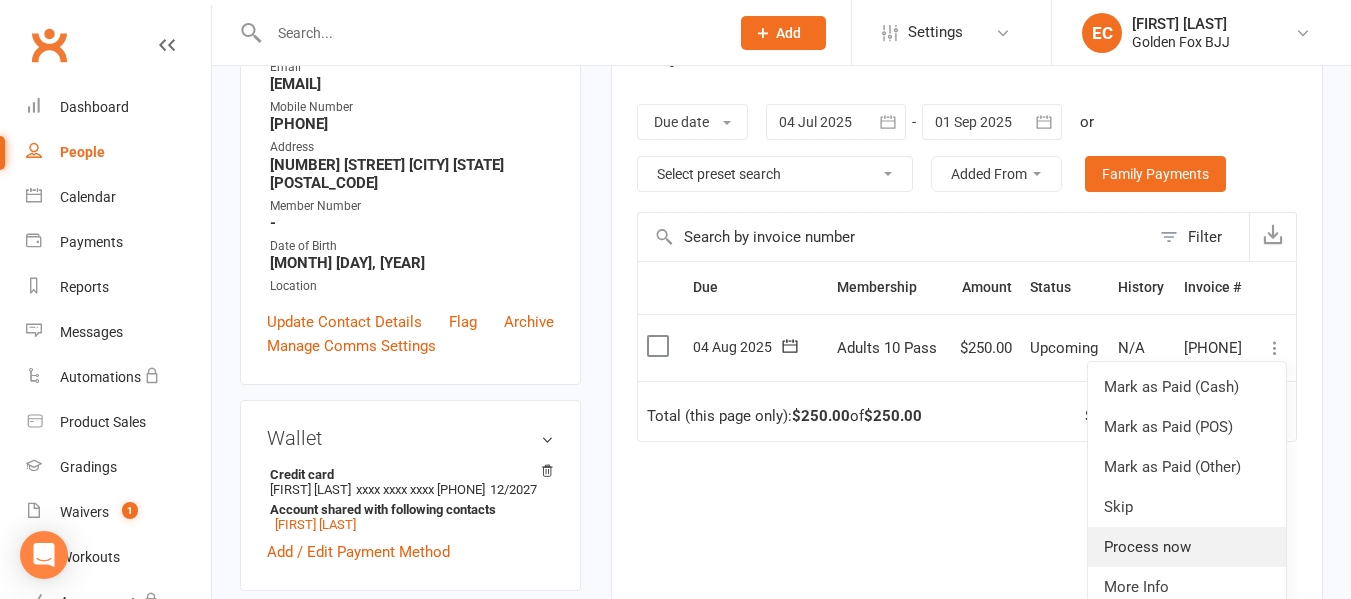 click on "Process now" at bounding box center (1187, 547) 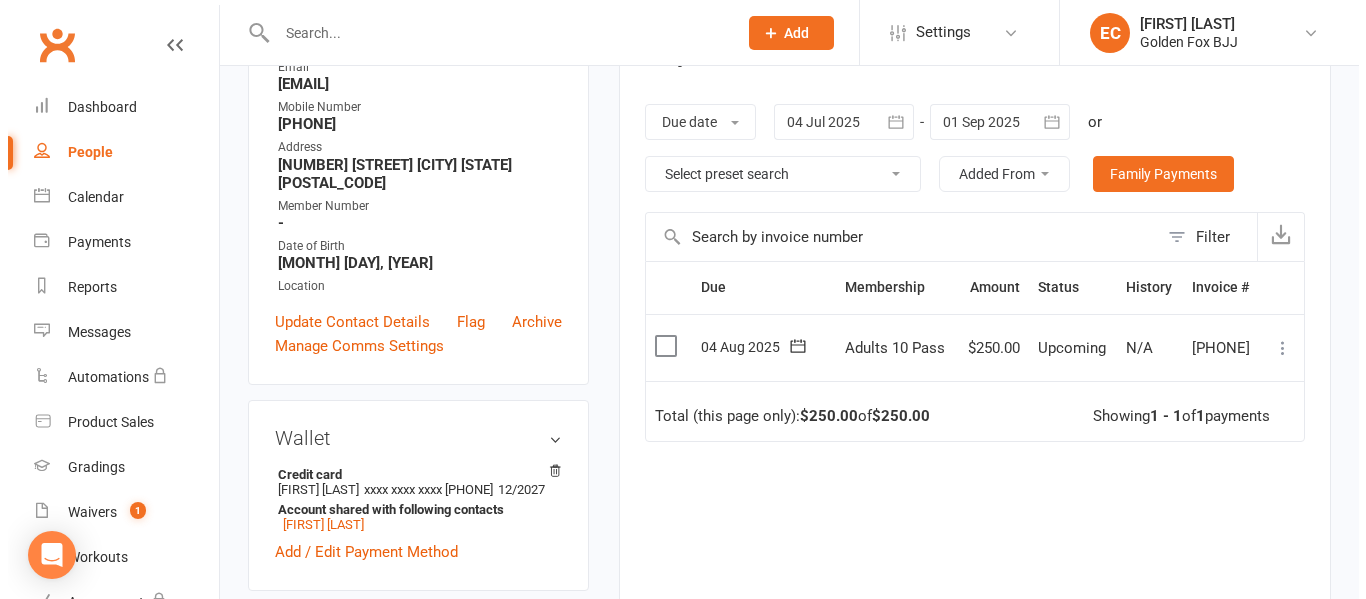 scroll, scrollTop: 267, scrollLeft: 0, axis: vertical 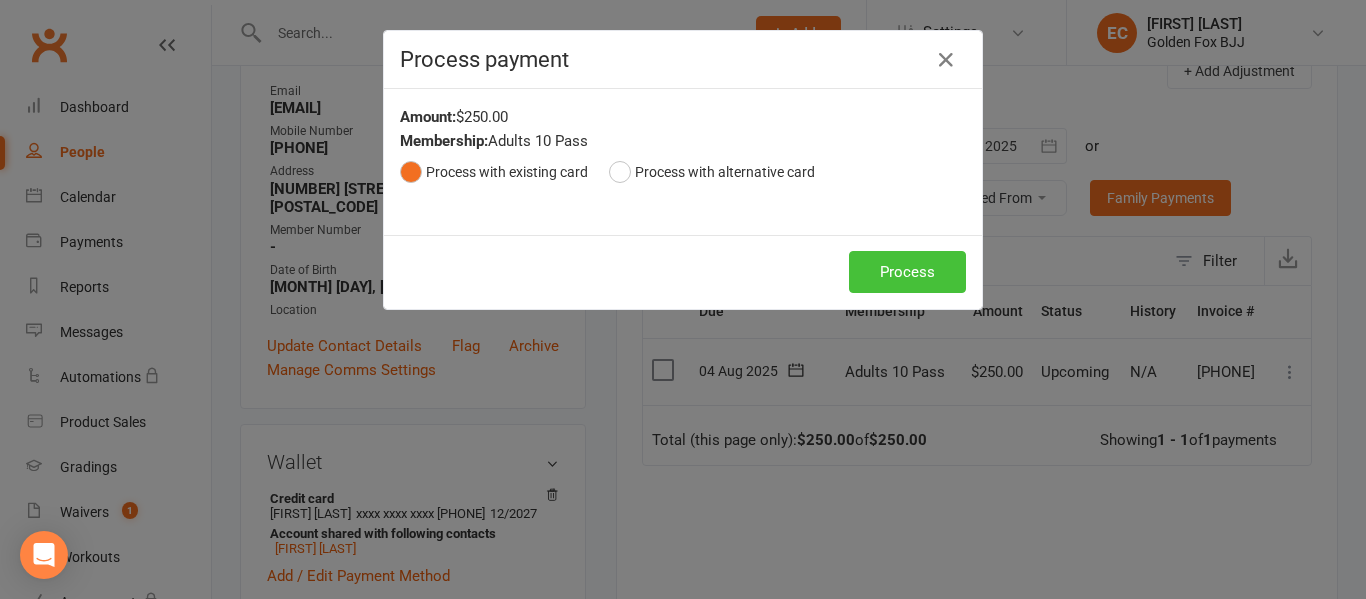 click on "Process" at bounding box center (907, 272) 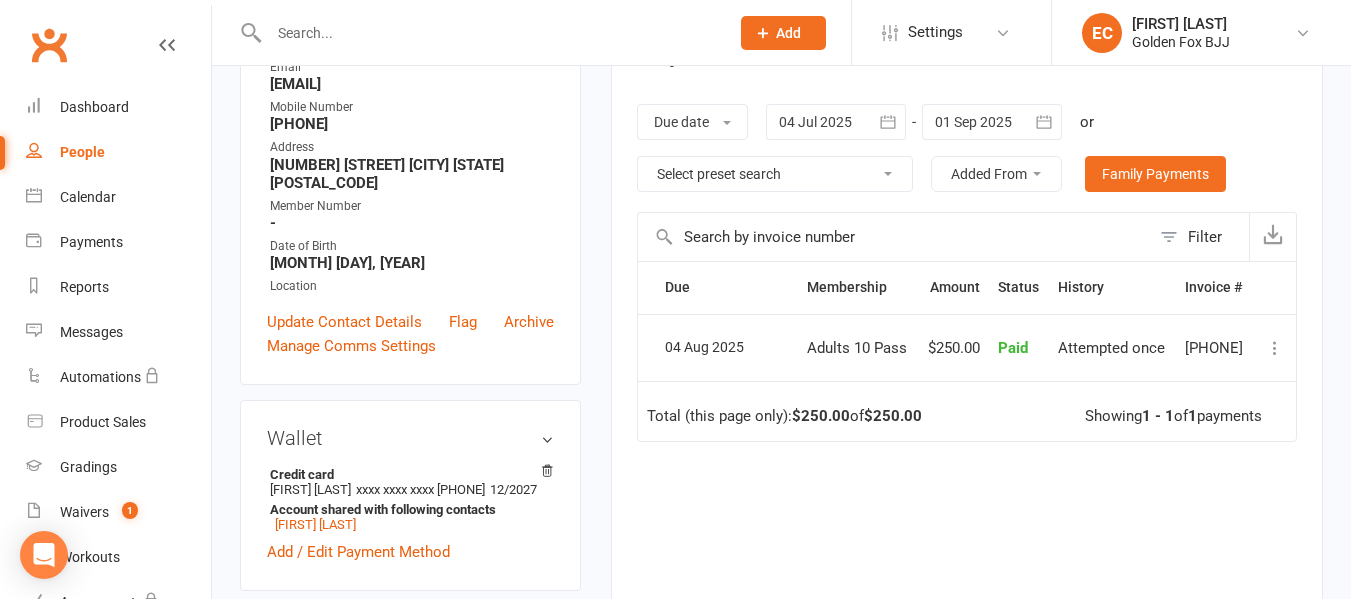 scroll, scrollTop: 575, scrollLeft: 0, axis: vertical 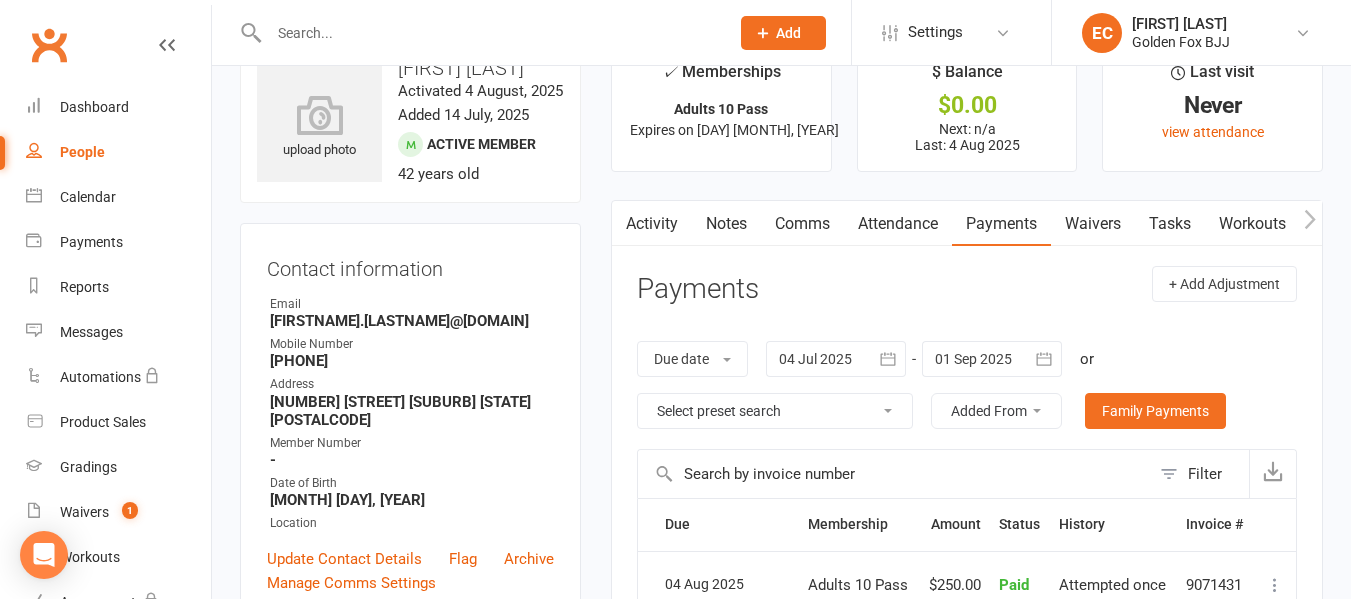 click on "Activity" at bounding box center [652, 224] 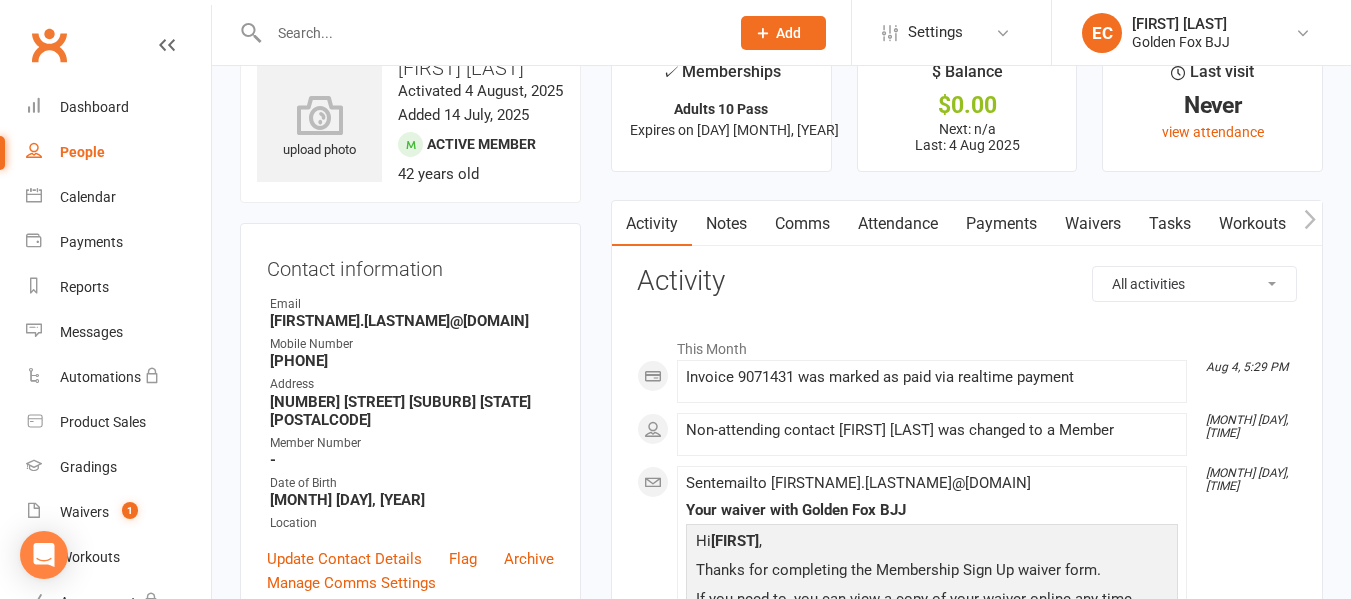 click on "Payments" at bounding box center [1001, 224] 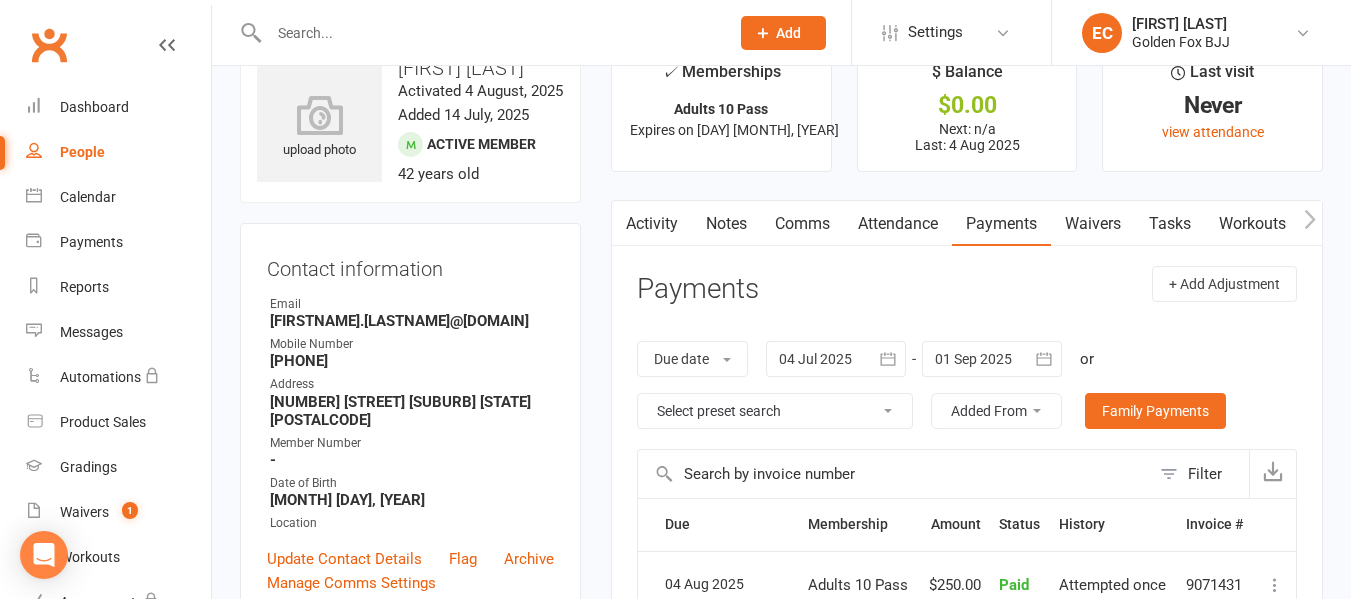 click on "Activity" at bounding box center [652, 224] 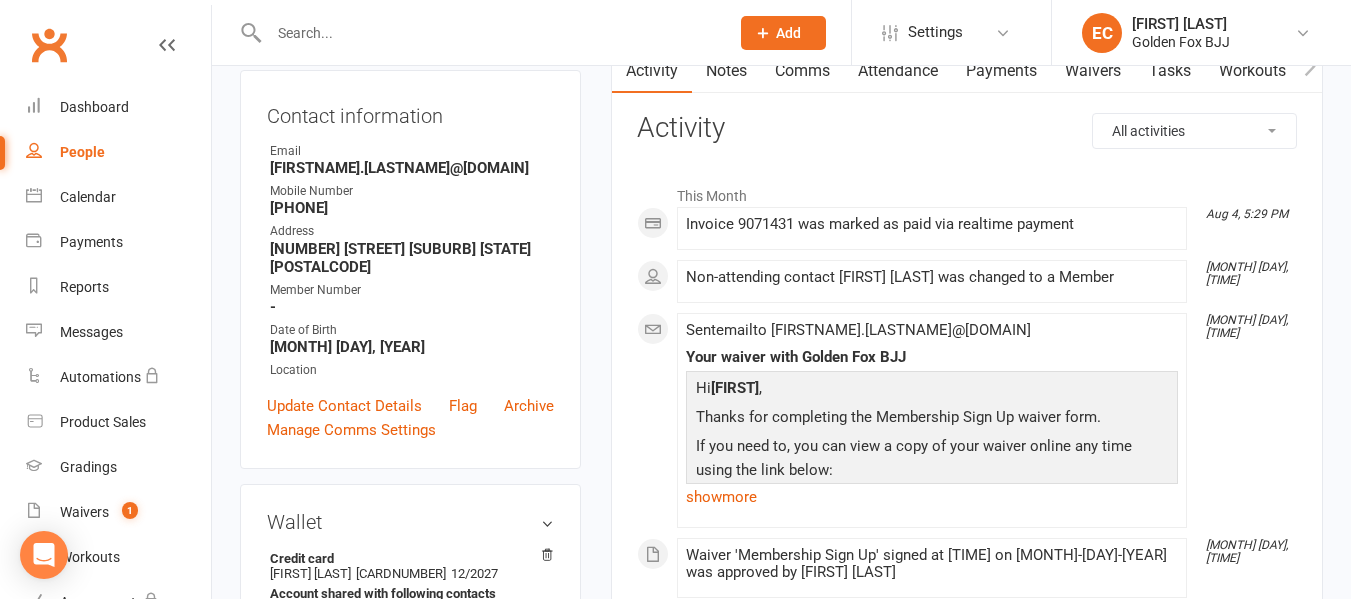 scroll, scrollTop: 149, scrollLeft: 0, axis: vertical 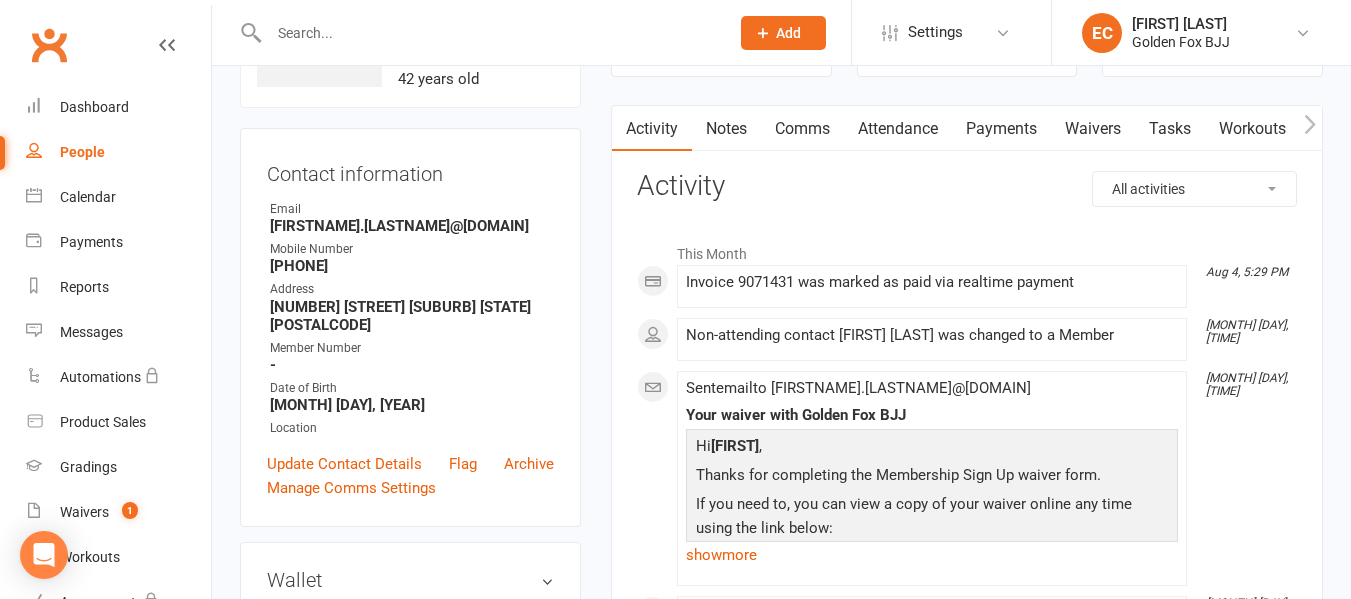 click on "Payments" at bounding box center (1001, 129) 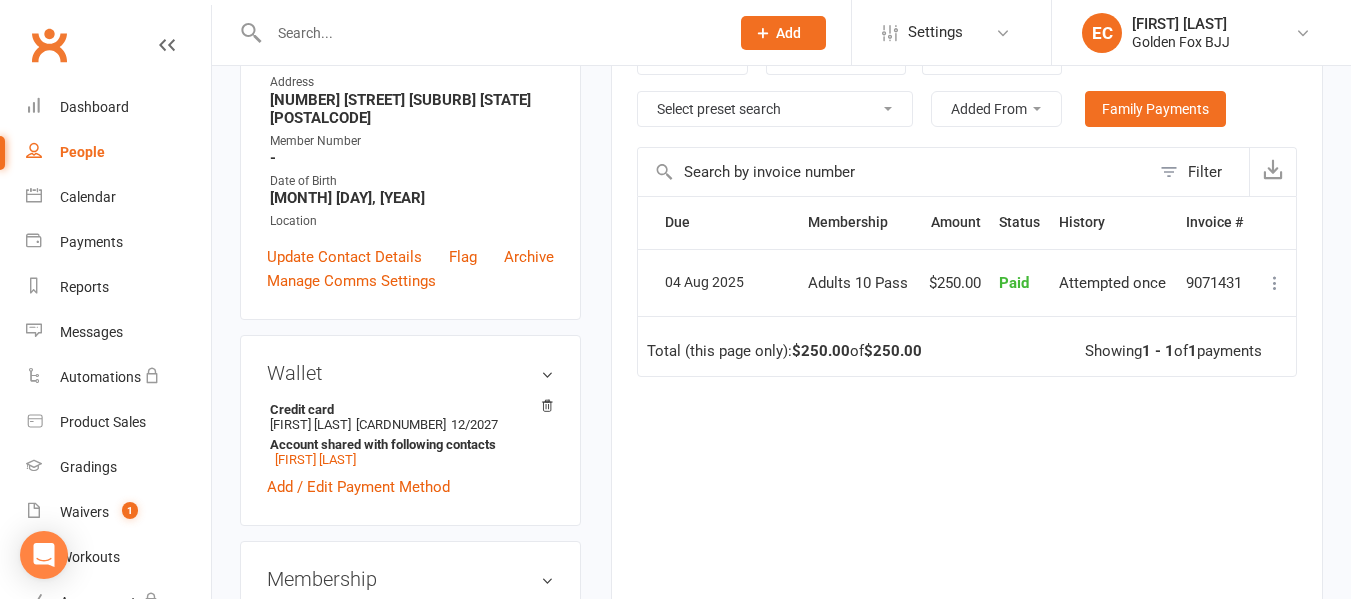 scroll, scrollTop: 358, scrollLeft: 0, axis: vertical 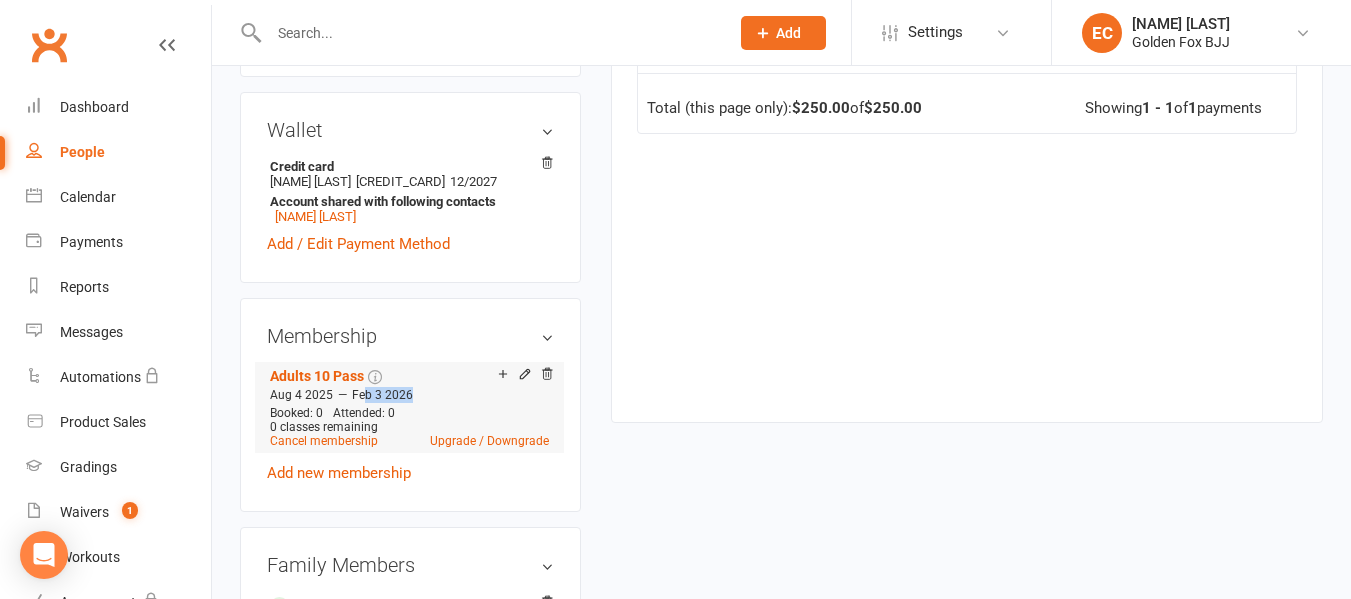 drag, startPoint x: 362, startPoint y: 437, endPoint x: 428, endPoint y: 439, distance: 66.0303 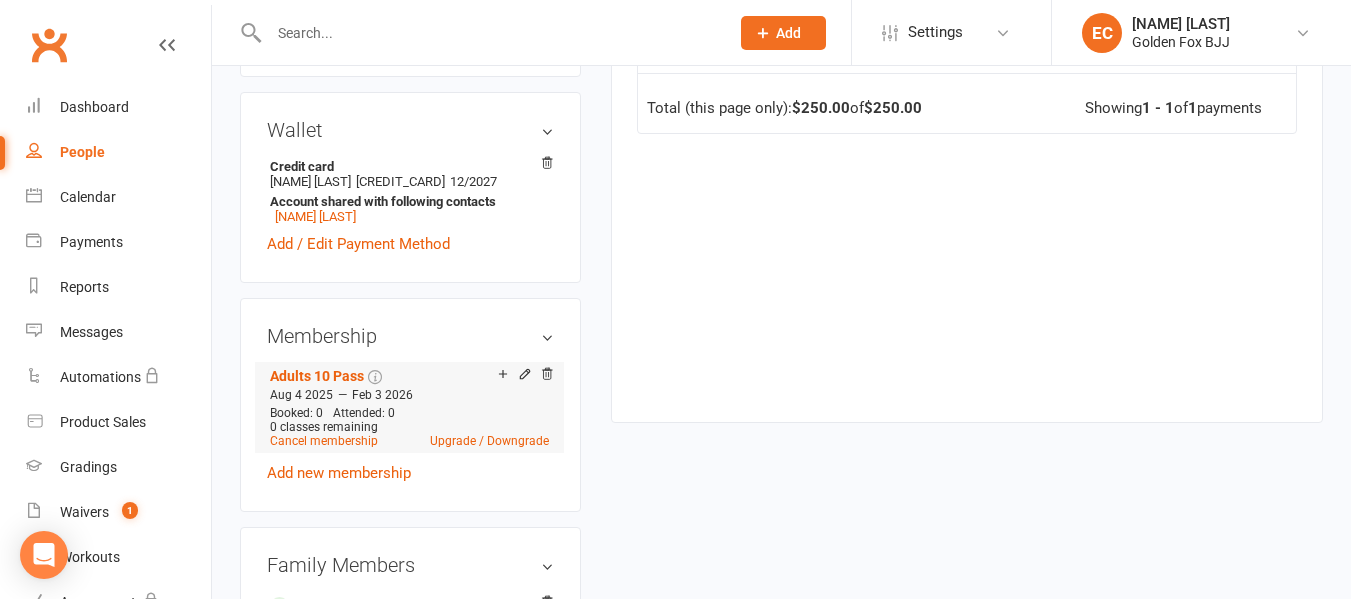click on "[DATE] — [DATE]" at bounding box center (409, 395) 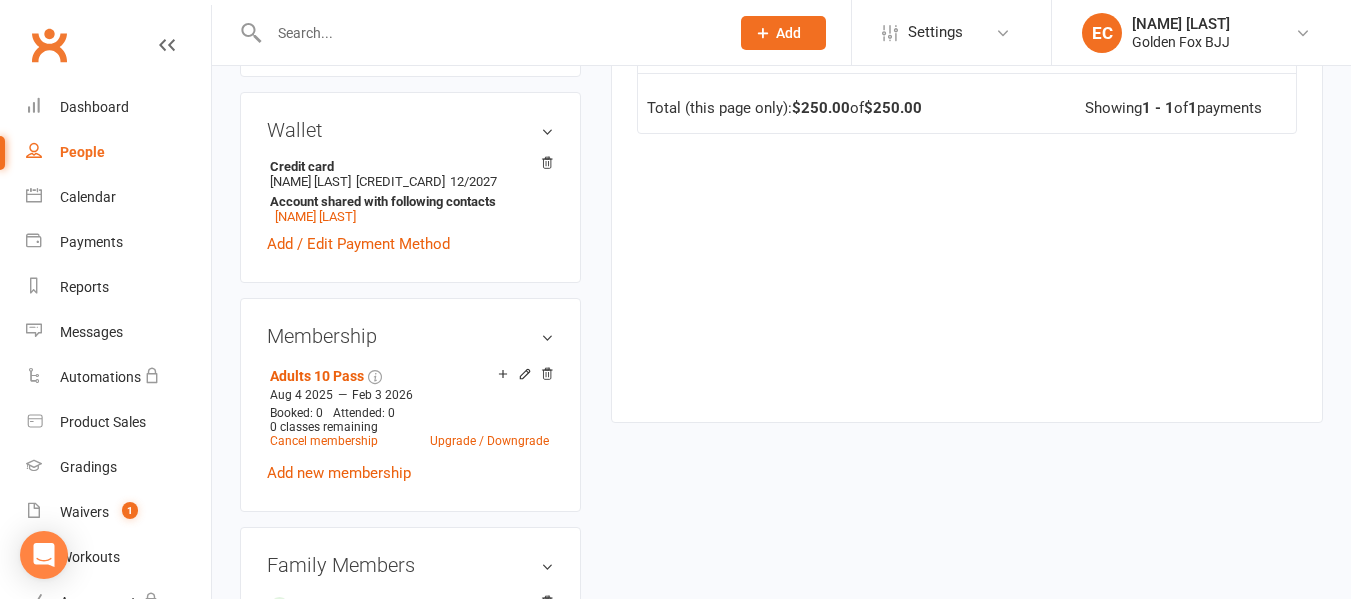 click 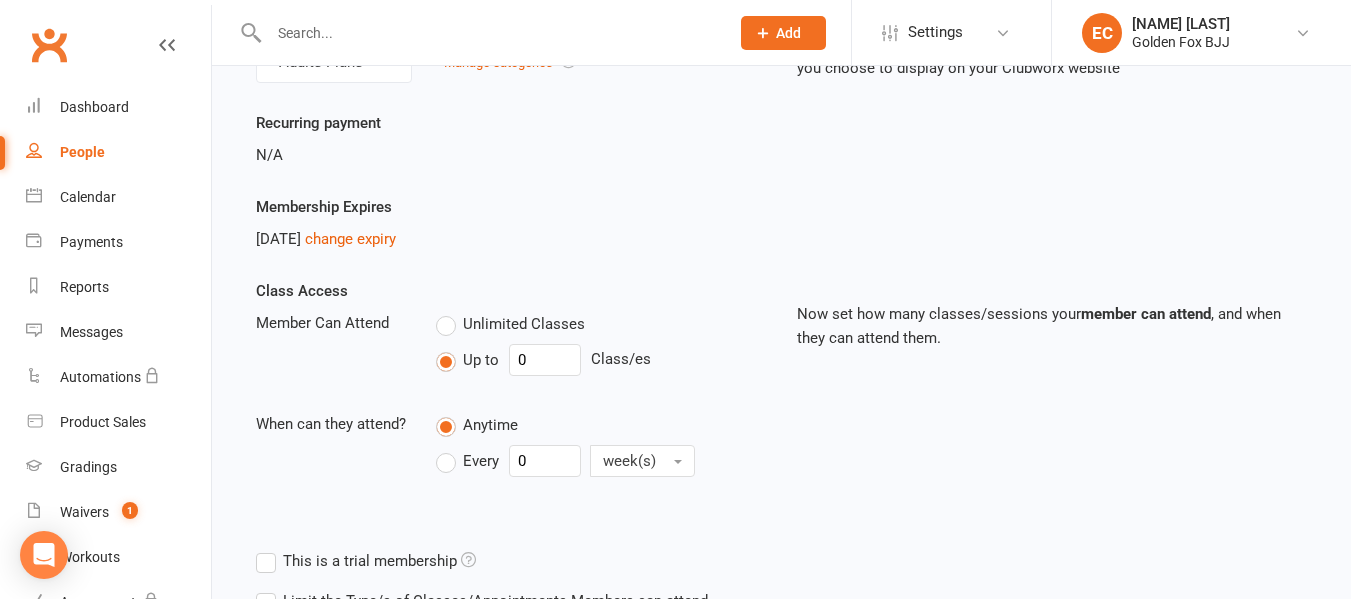 scroll, scrollTop: 260, scrollLeft: 0, axis: vertical 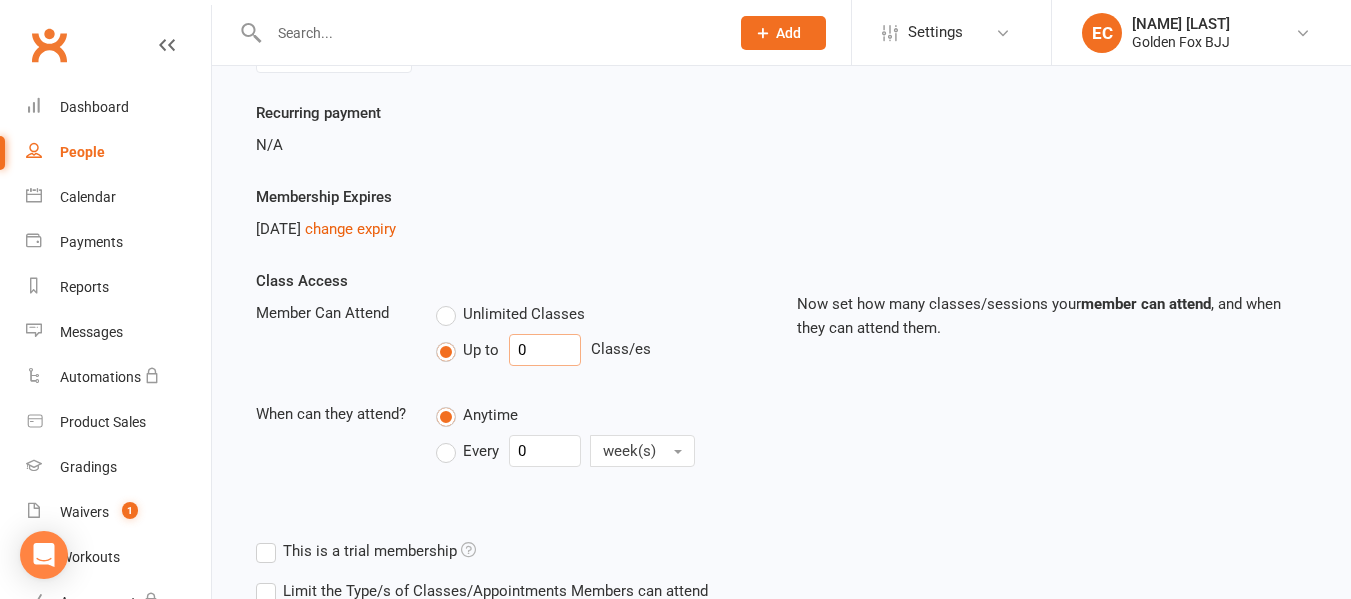 click on "0" at bounding box center (545, 350) 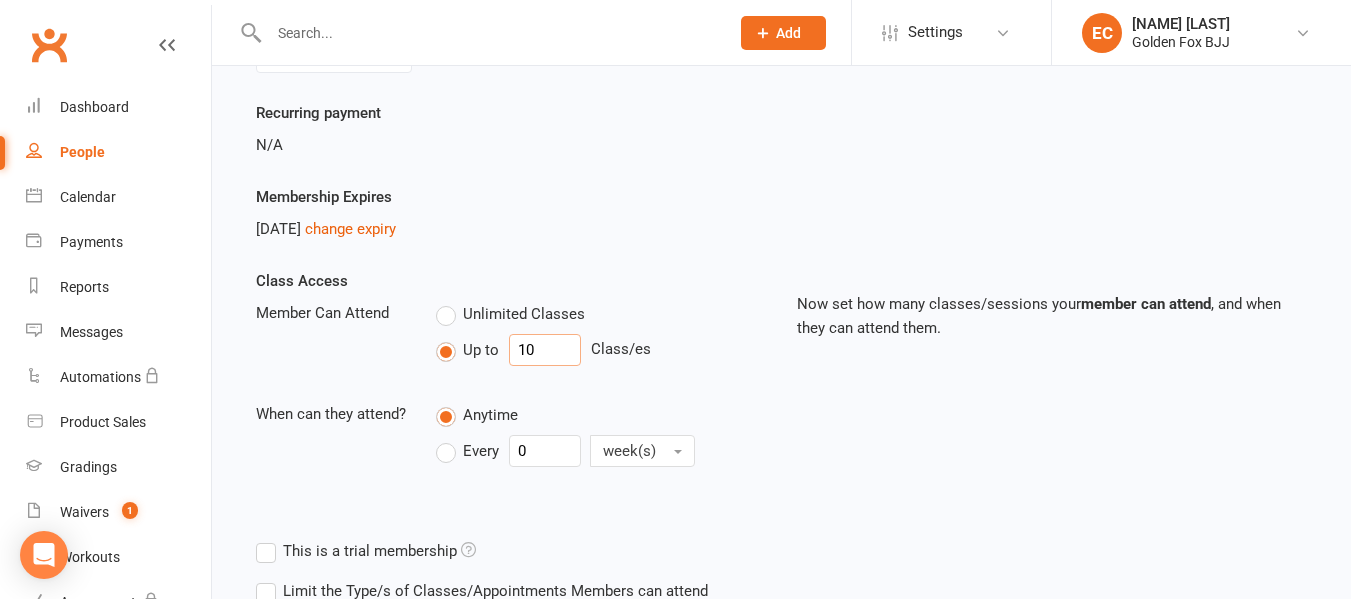 type on "10" 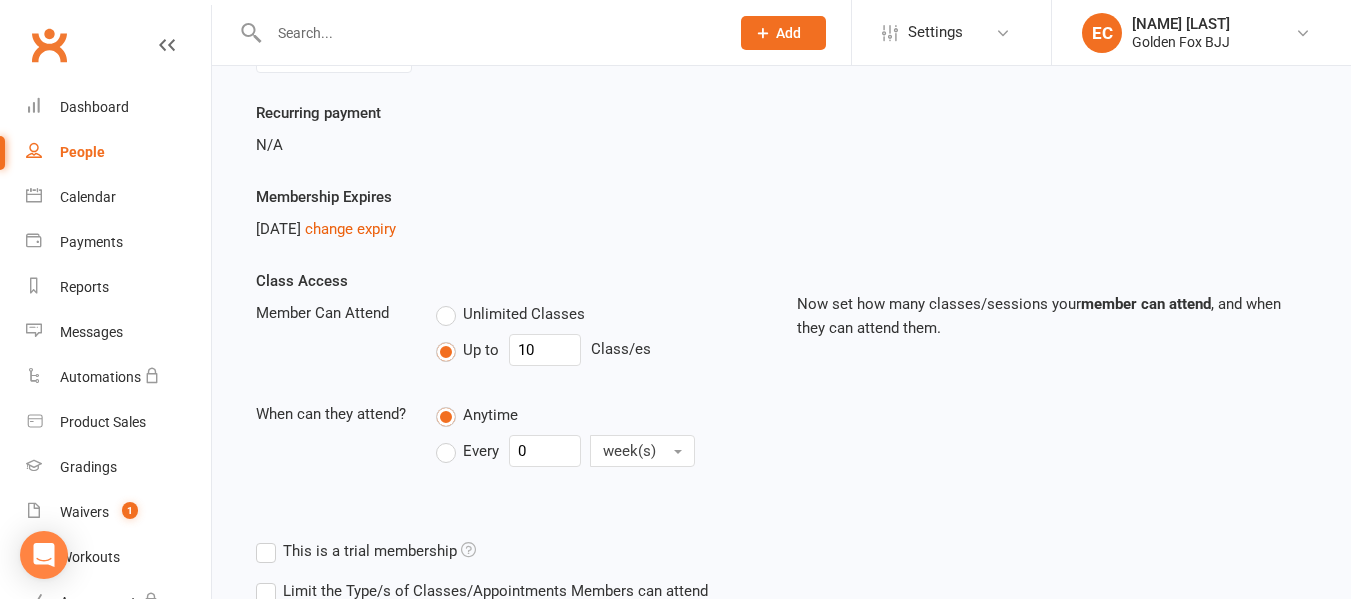 click on "Unlimited Classes" at bounding box center (601, 313) 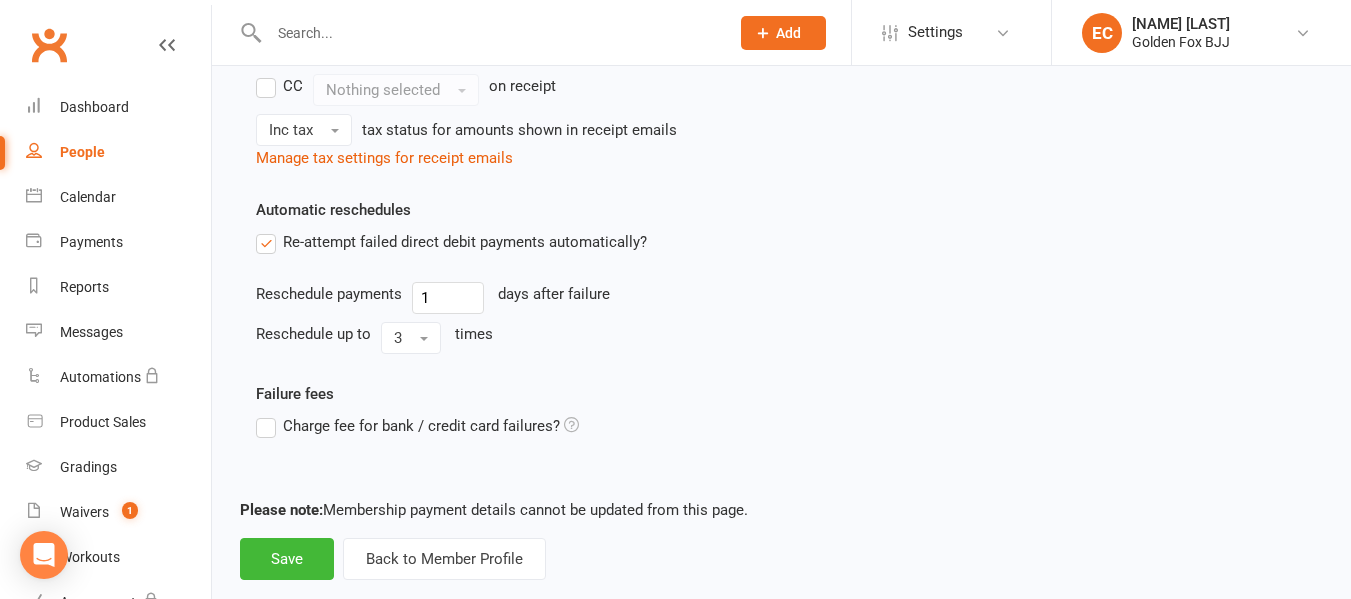scroll, scrollTop: 1131, scrollLeft: 0, axis: vertical 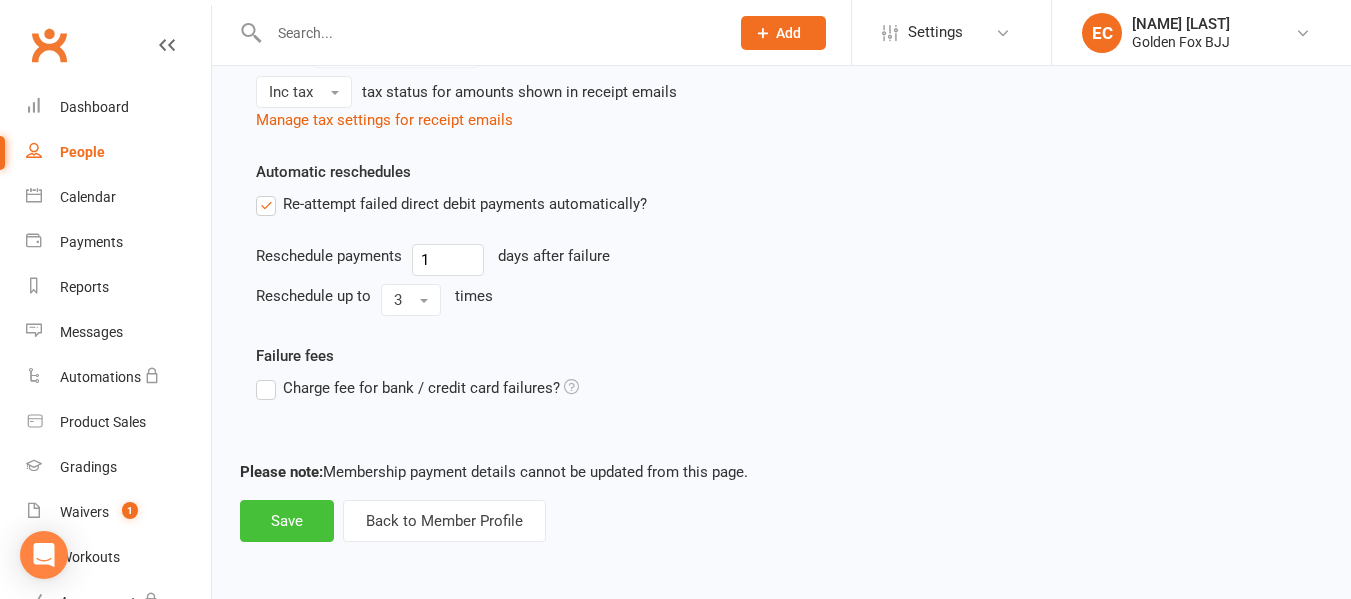 click on "Save" at bounding box center (287, 521) 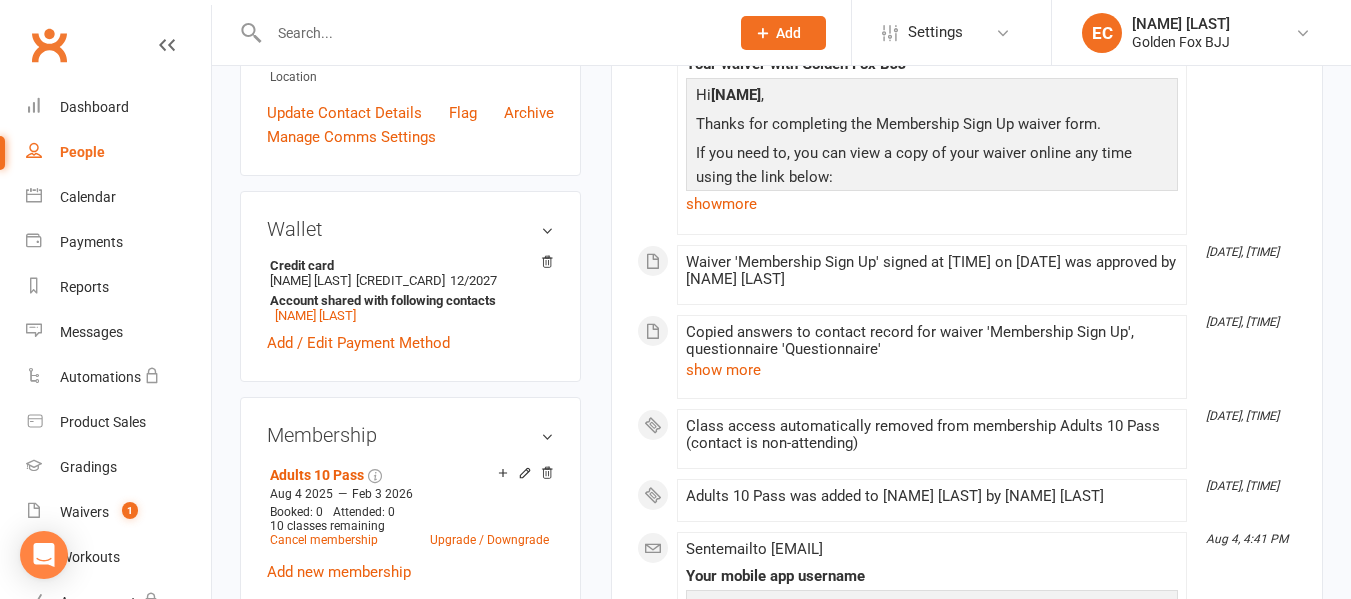 scroll, scrollTop: 79, scrollLeft: 0, axis: vertical 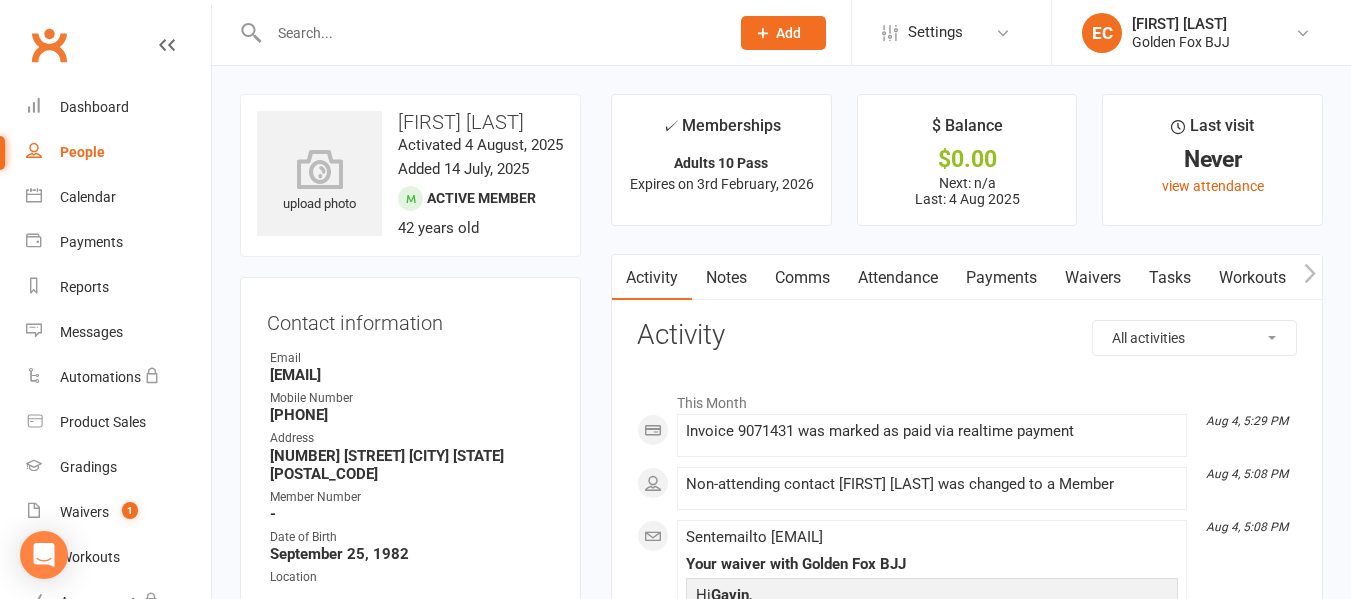 click on "Attendance" at bounding box center [898, 278] 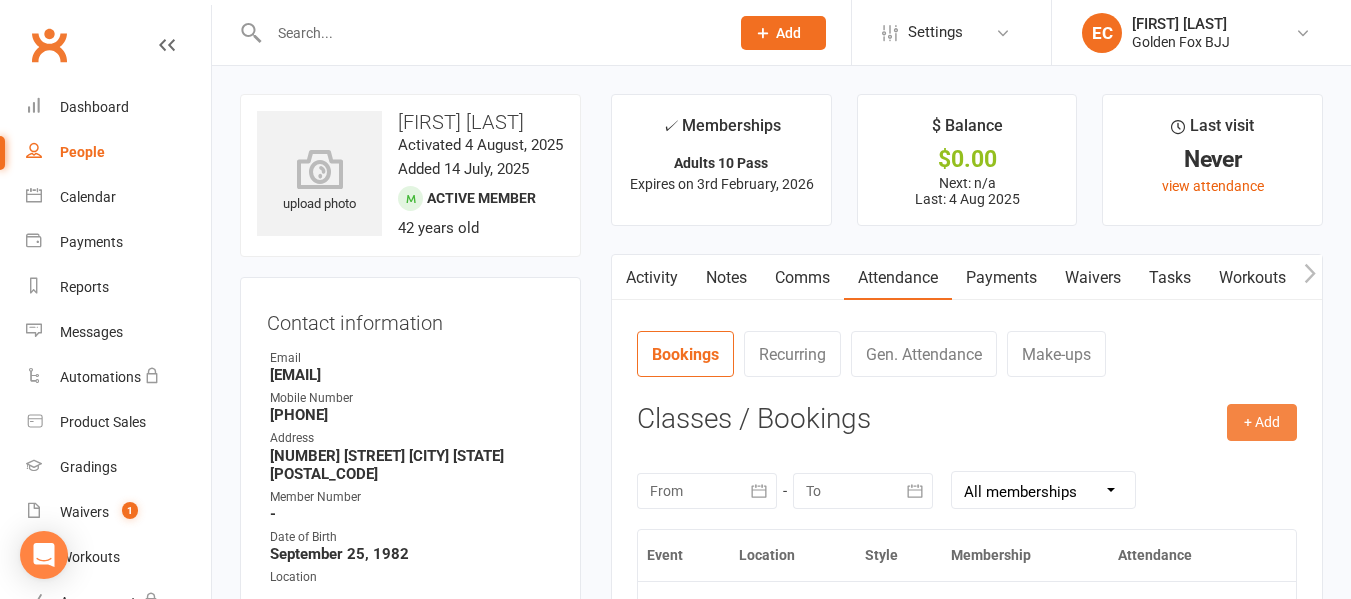 click on "+ Add" at bounding box center [1262, 422] 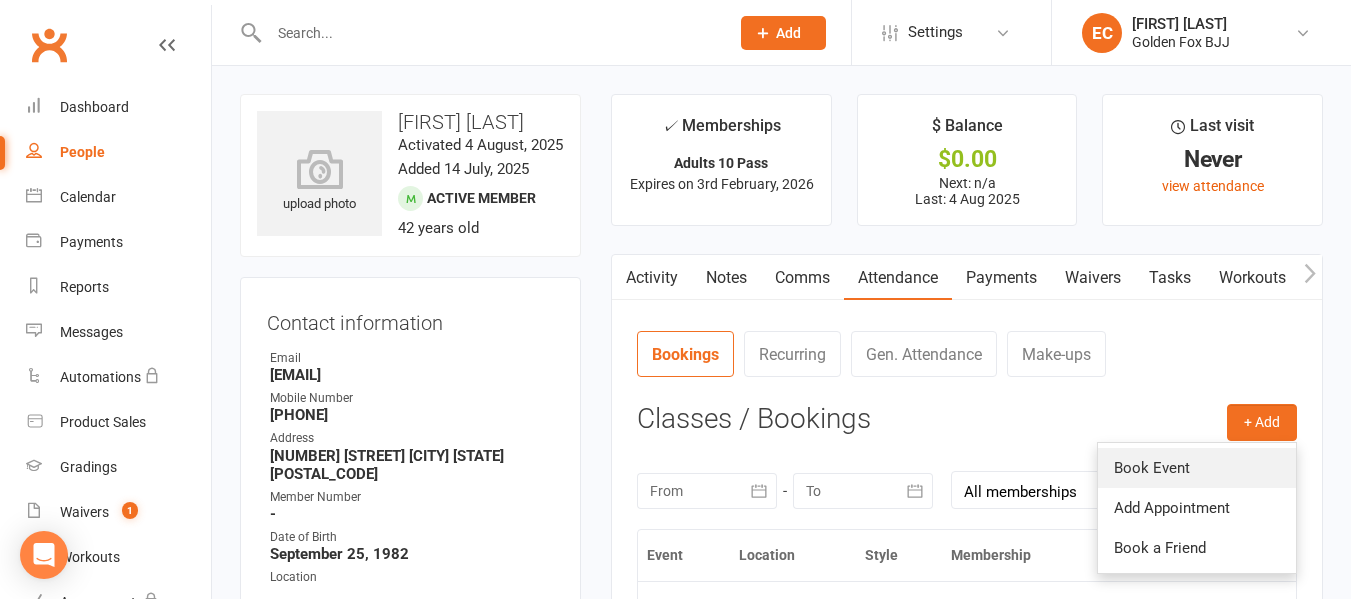 click on "Book Event" at bounding box center (1197, 468) 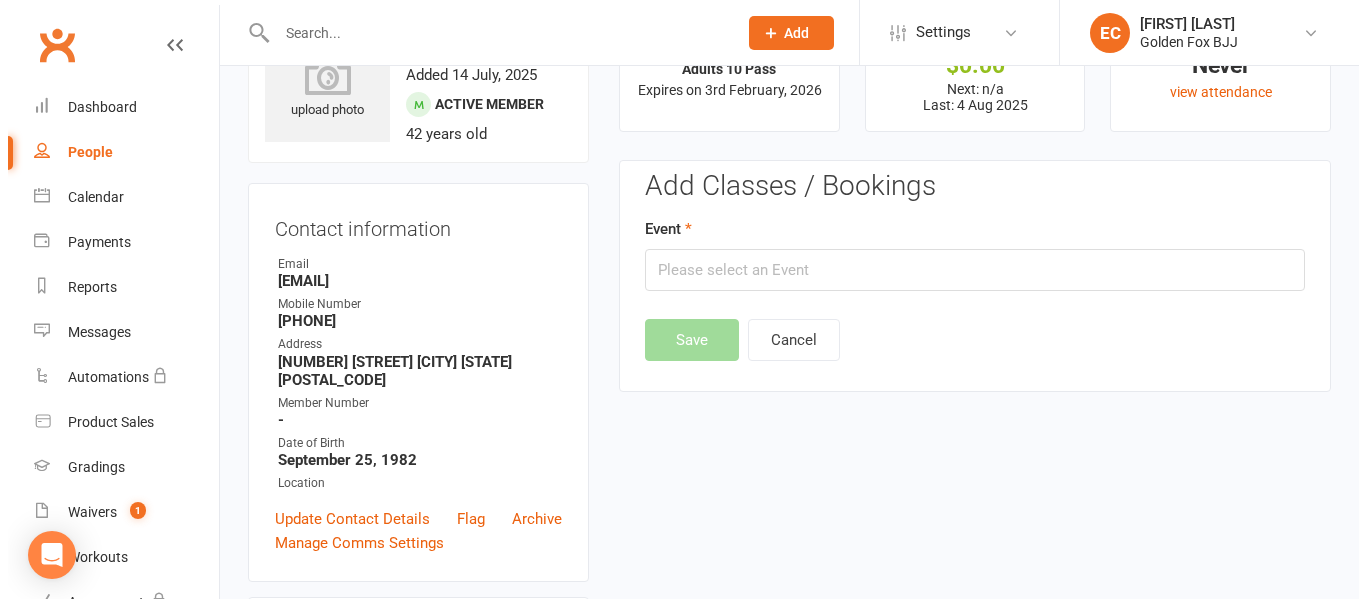 scroll, scrollTop: 154, scrollLeft: 0, axis: vertical 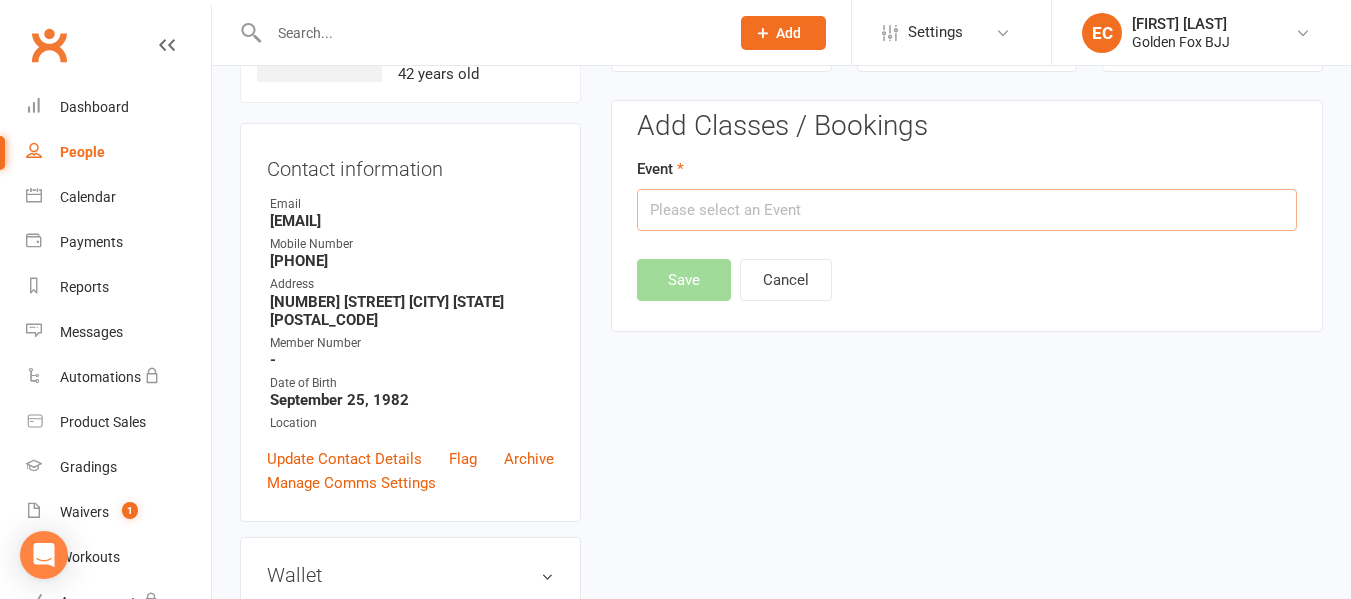 click at bounding box center (967, 210) 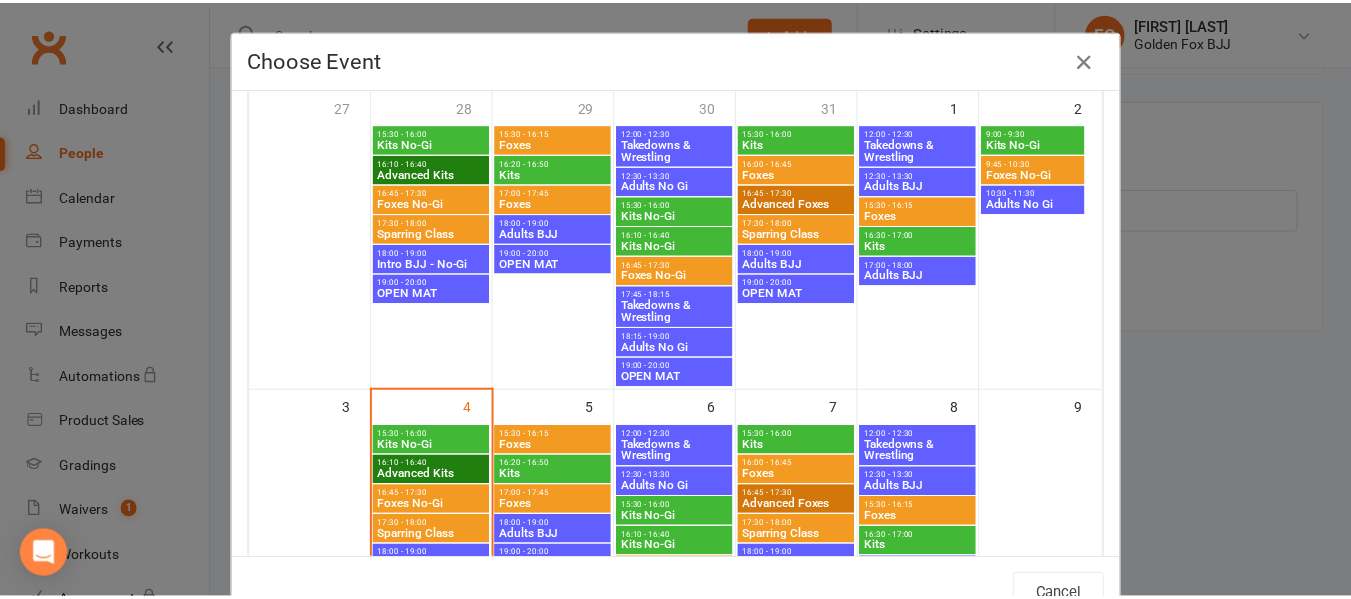 scroll, scrollTop: 146, scrollLeft: 0, axis: vertical 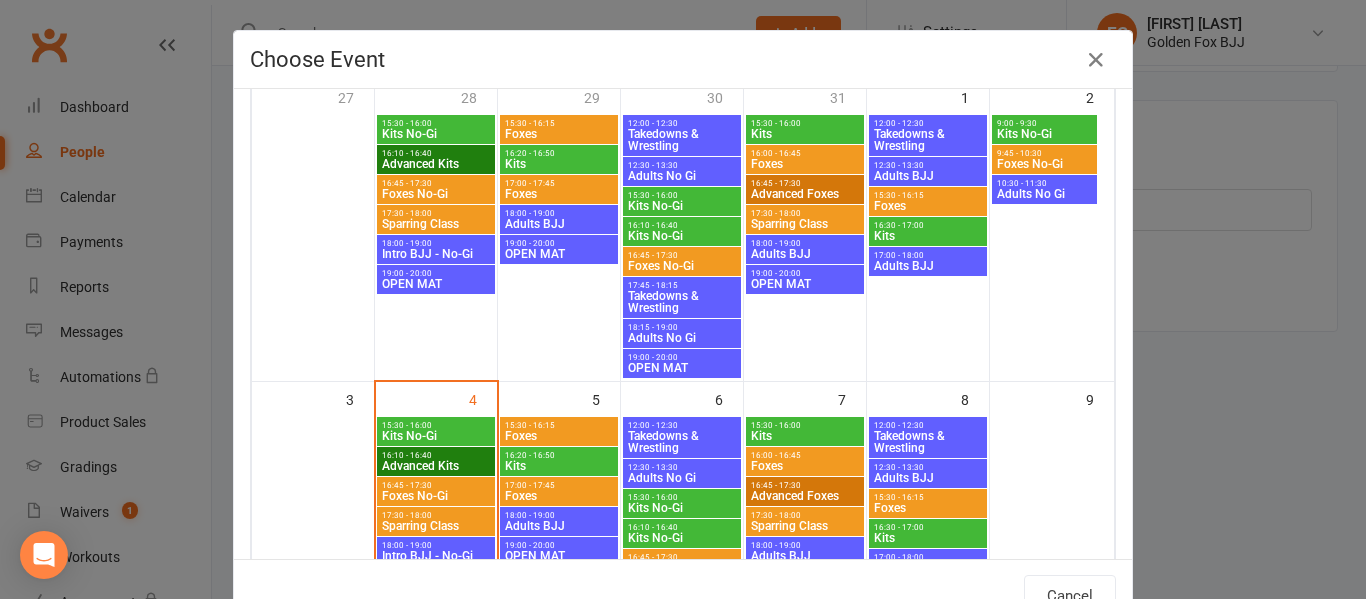 click on "Intro BJJ - No-Gi" at bounding box center [436, 556] 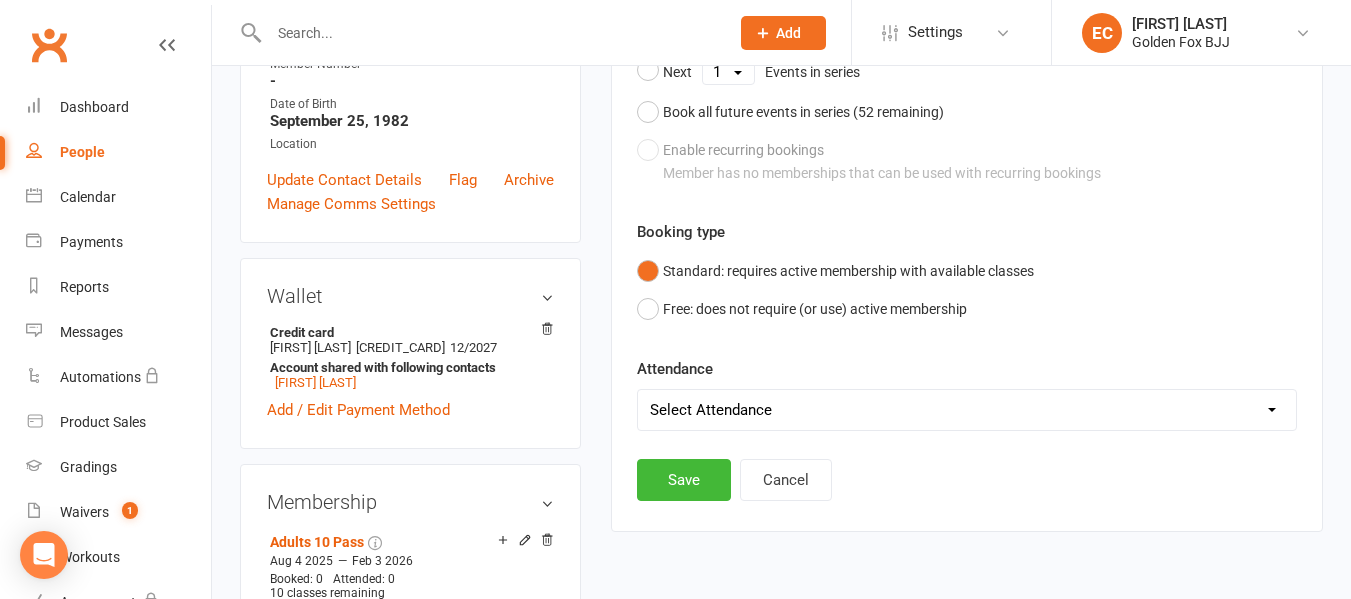 scroll, scrollTop: 434, scrollLeft: 0, axis: vertical 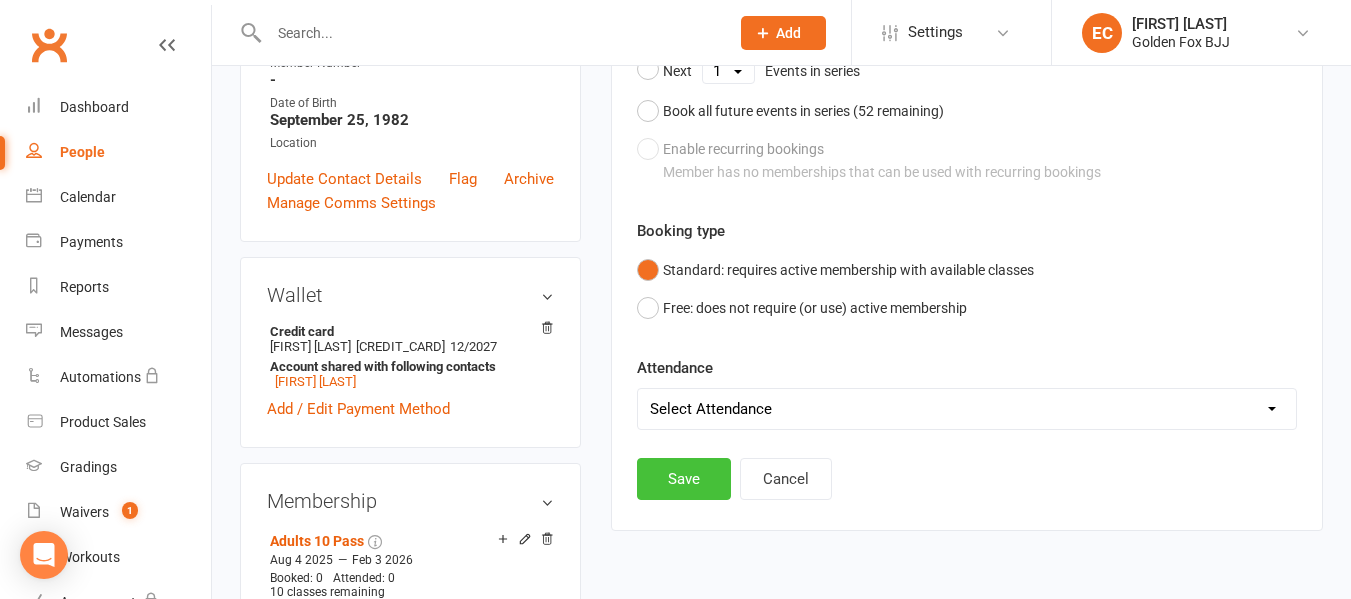 click on "Save" at bounding box center [684, 479] 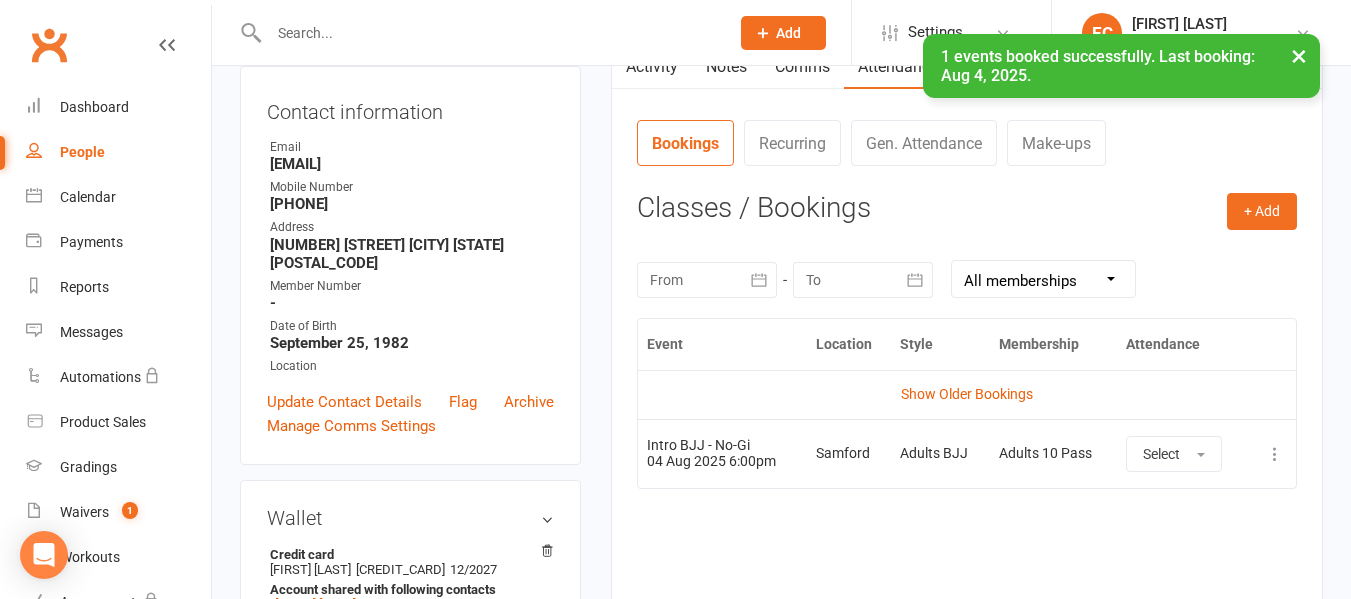 scroll, scrollTop: 0, scrollLeft: 0, axis: both 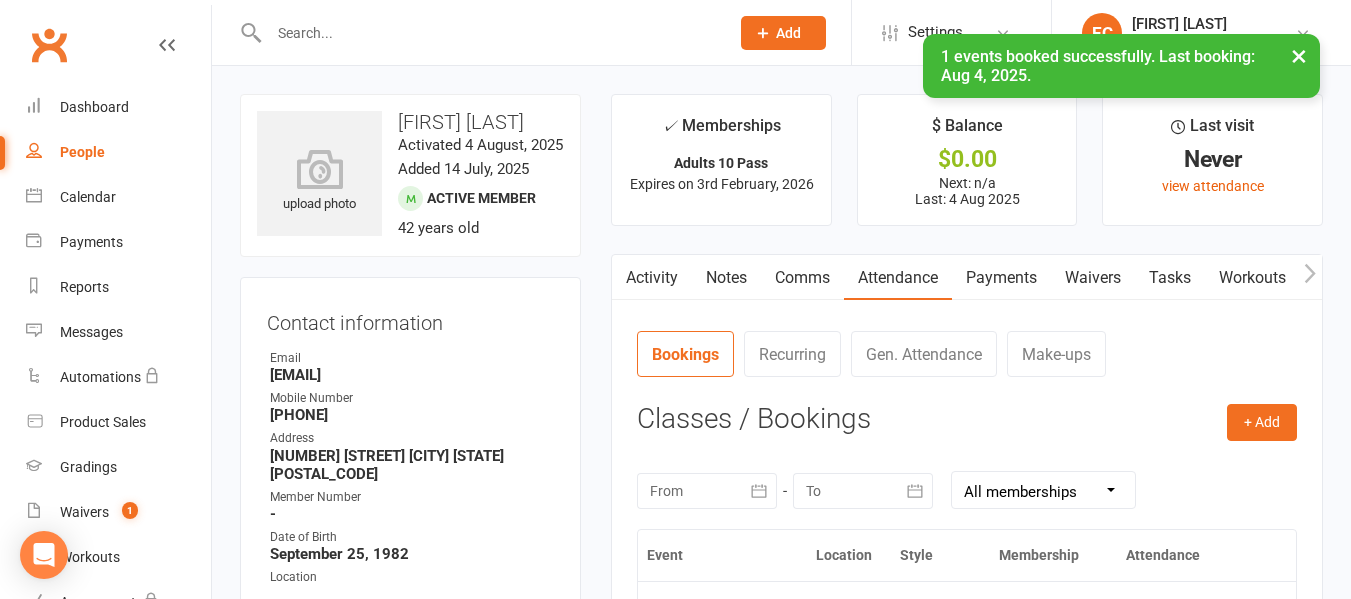 click on "Activity" at bounding box center (652, 278) 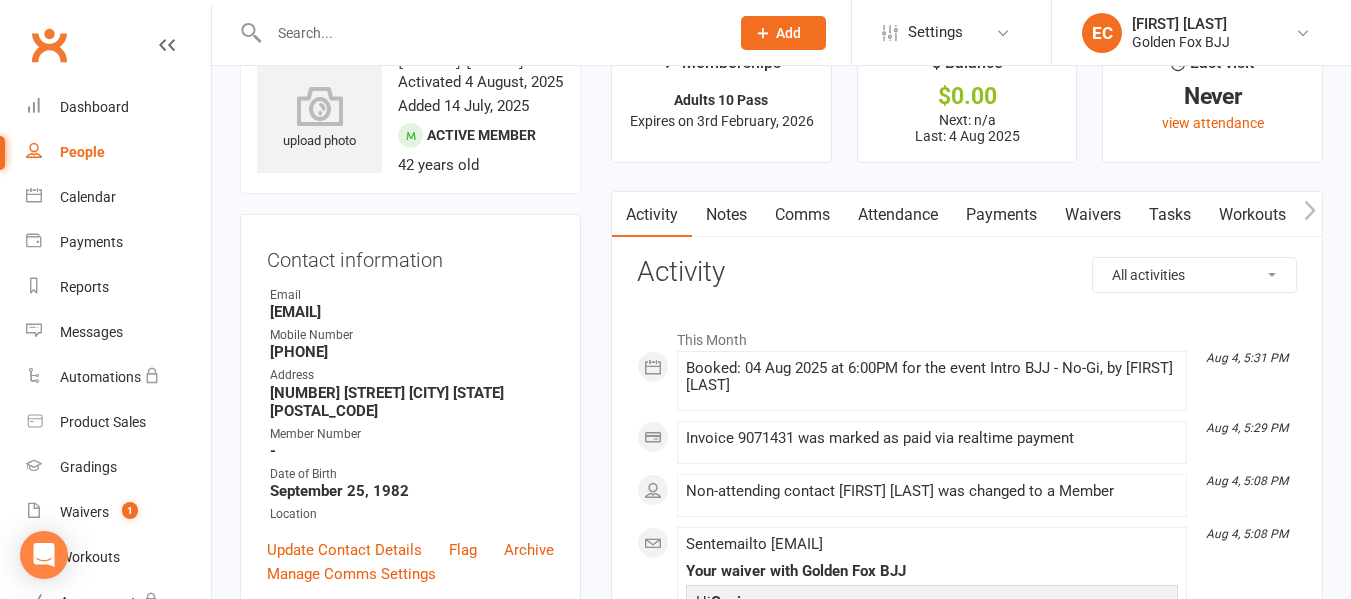 scroll, scrollTop: 62, scrollLeft: 0, axis: vertical 